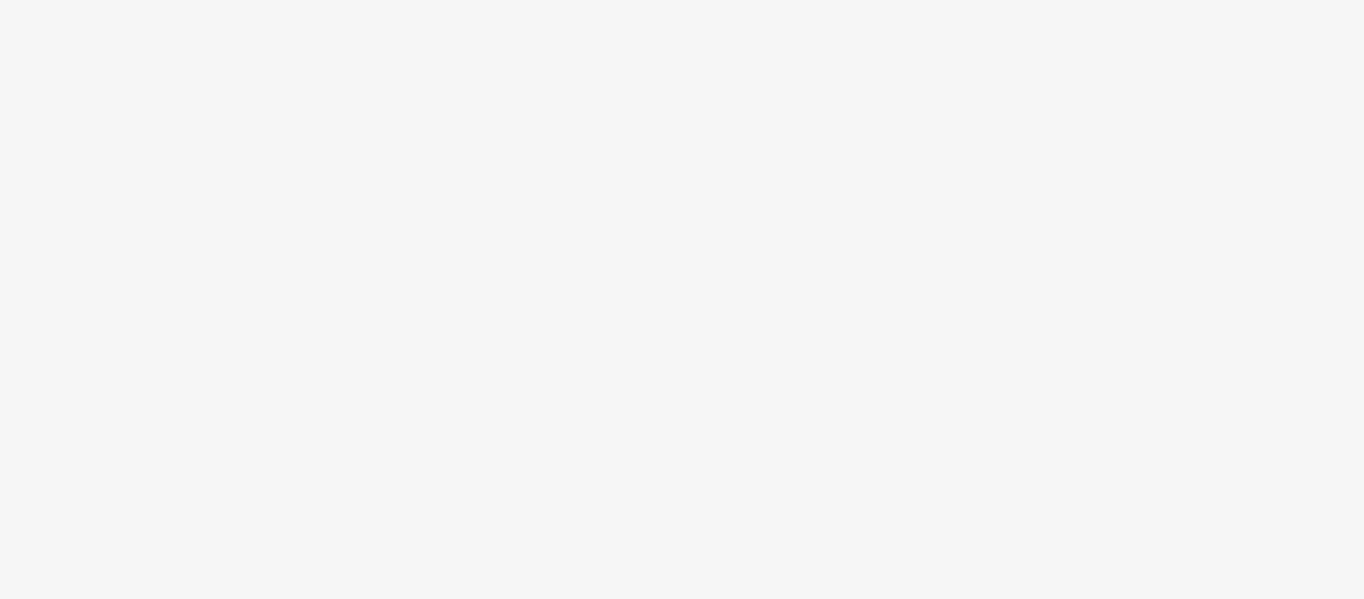 scroll, scrollTop: 0, scrollLeft: 0, axis: both 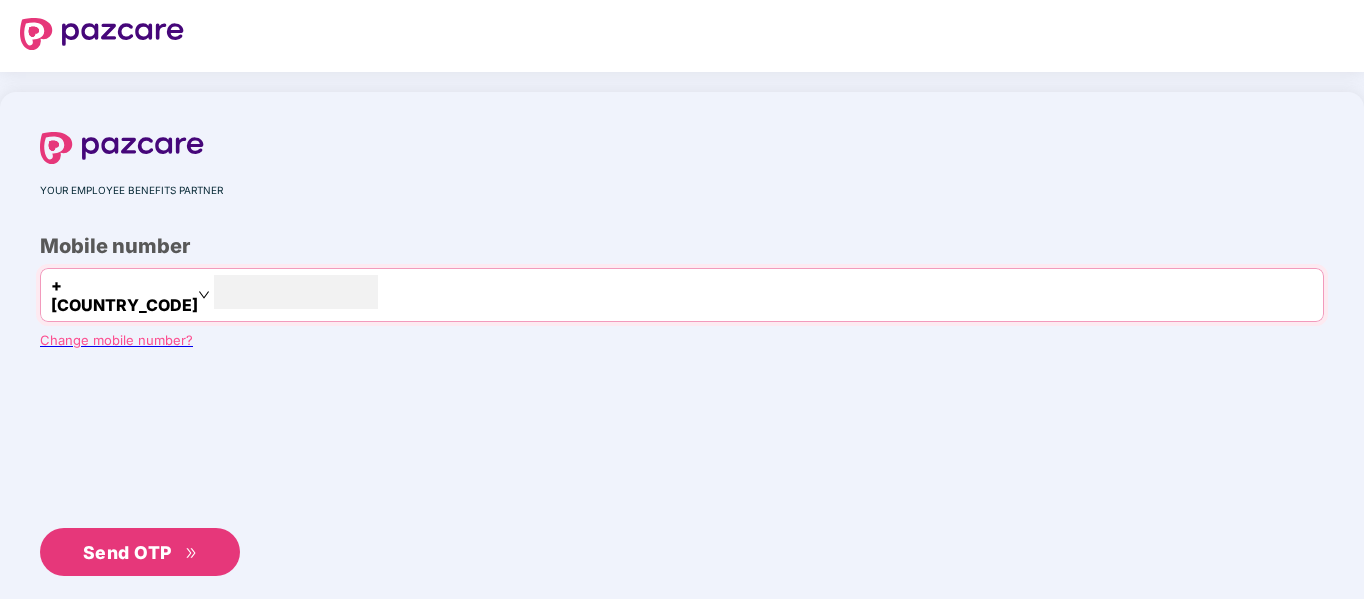 type on "**********" 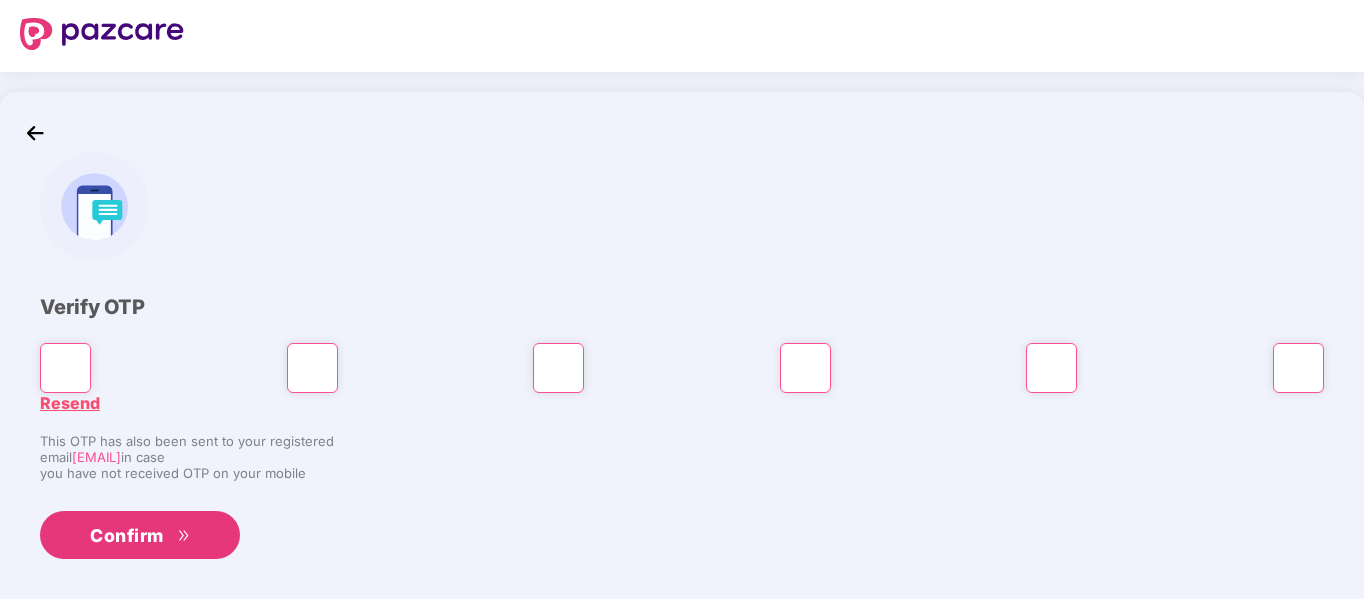 type on "*" 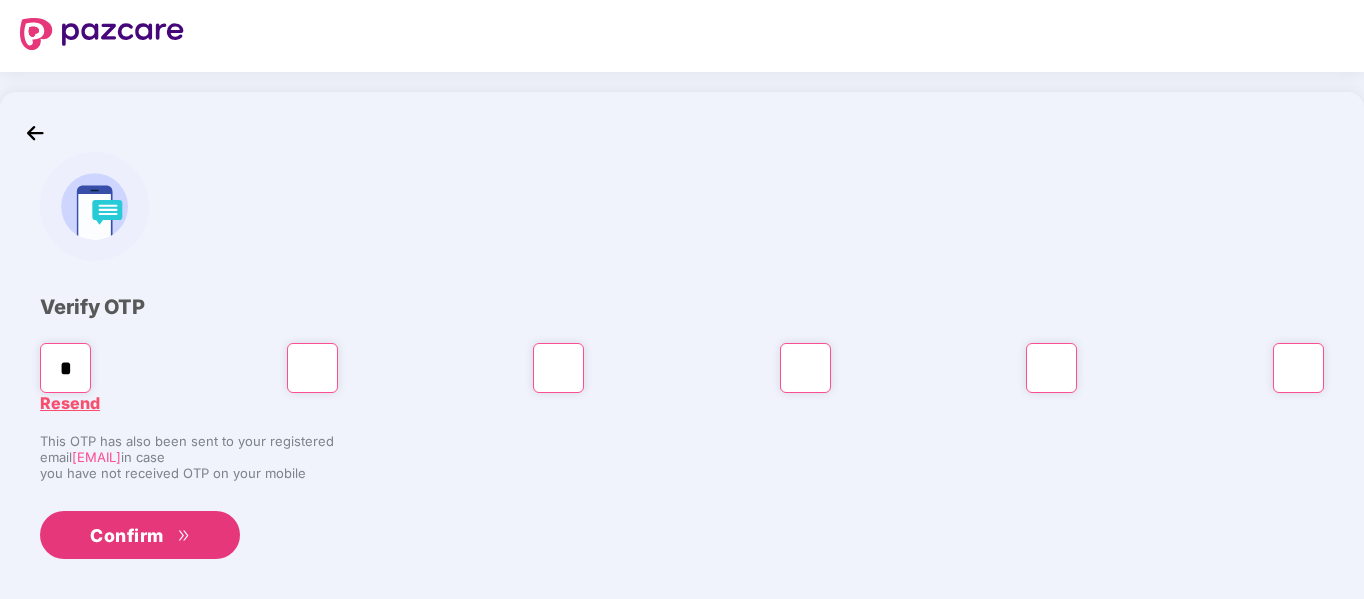 type on "*" 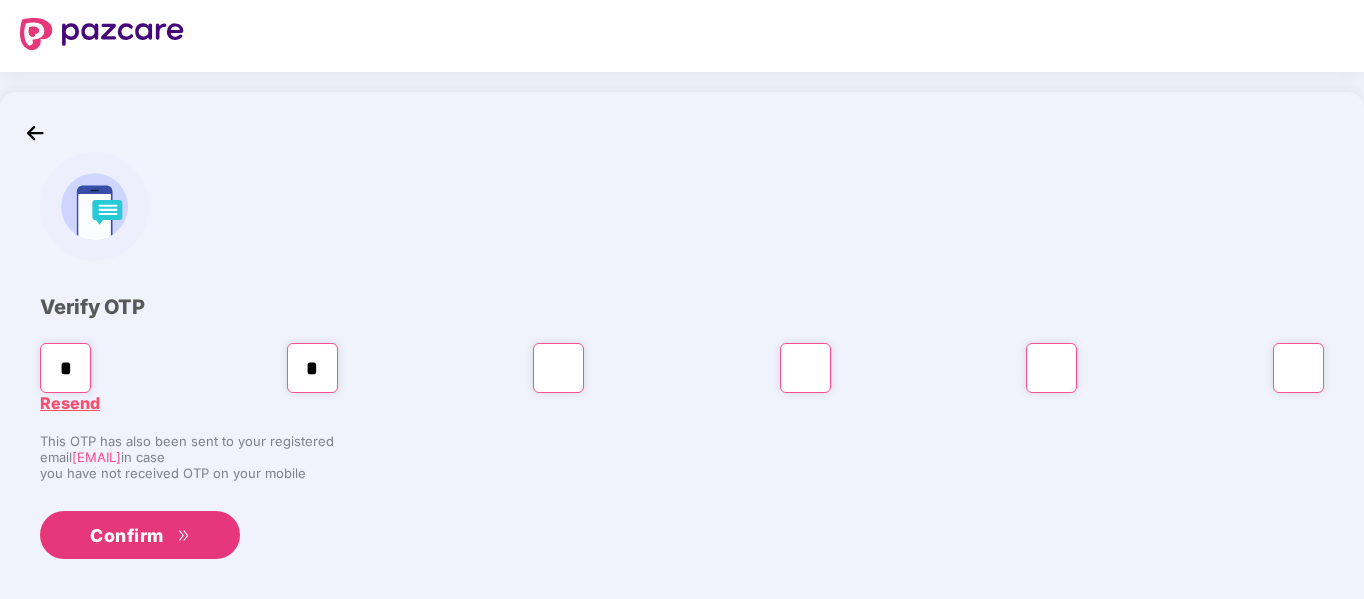 type on "*" 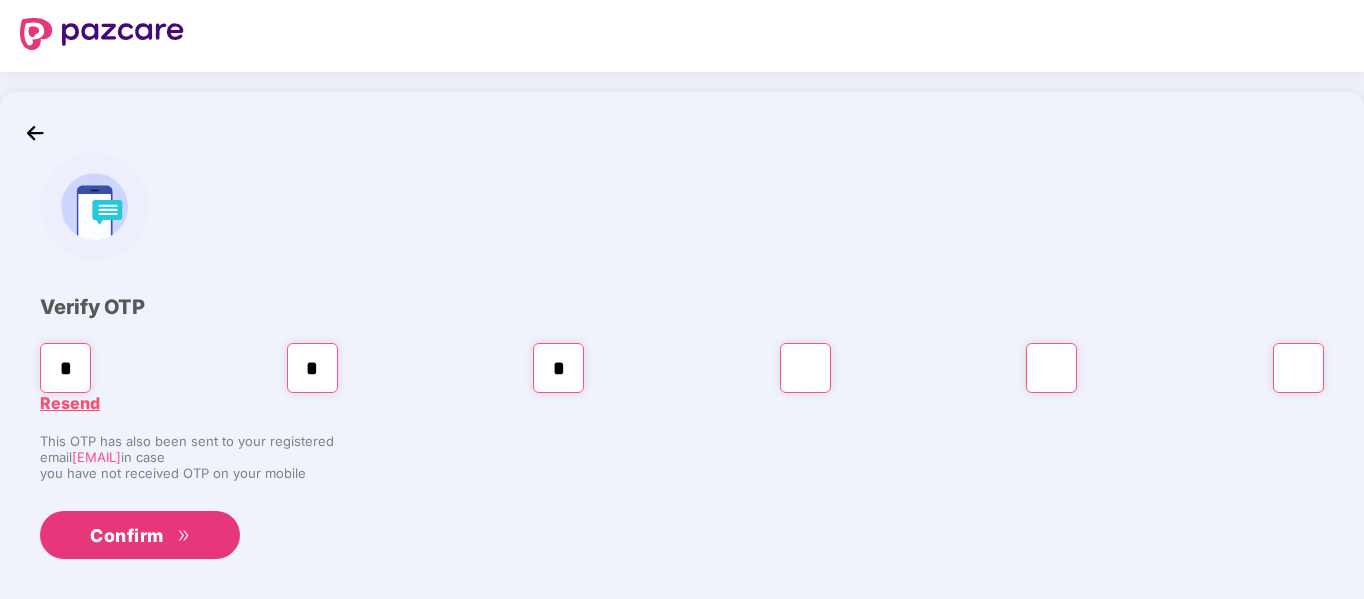 type on "*" 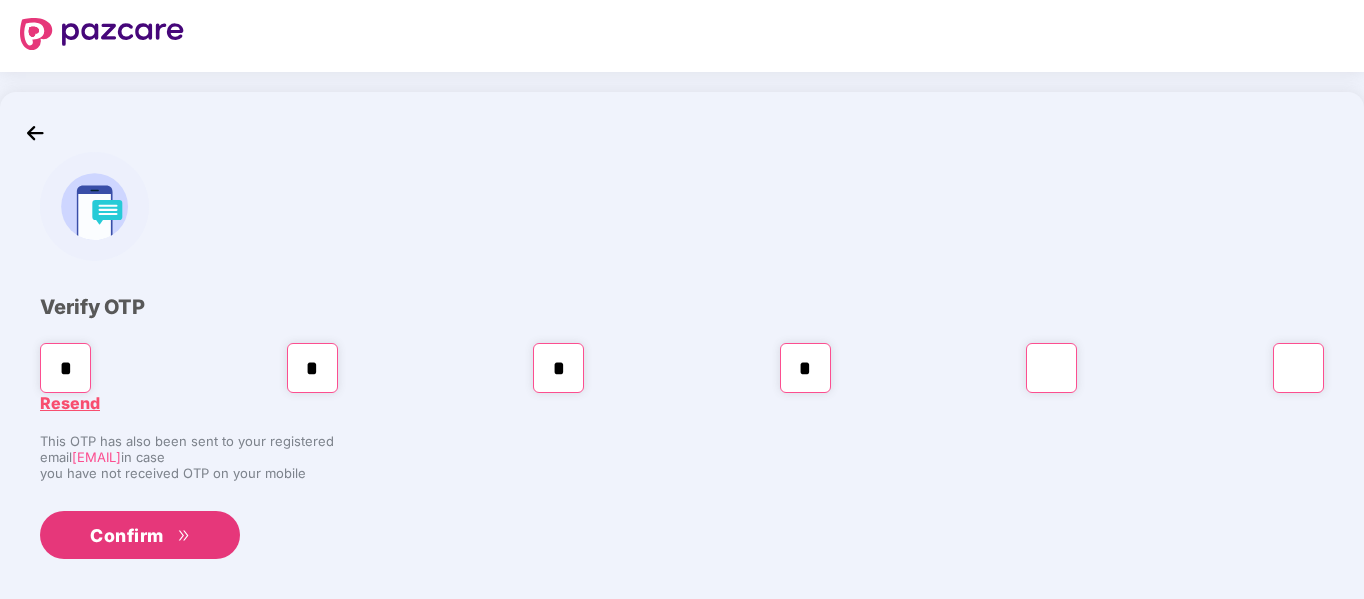 type on "*" 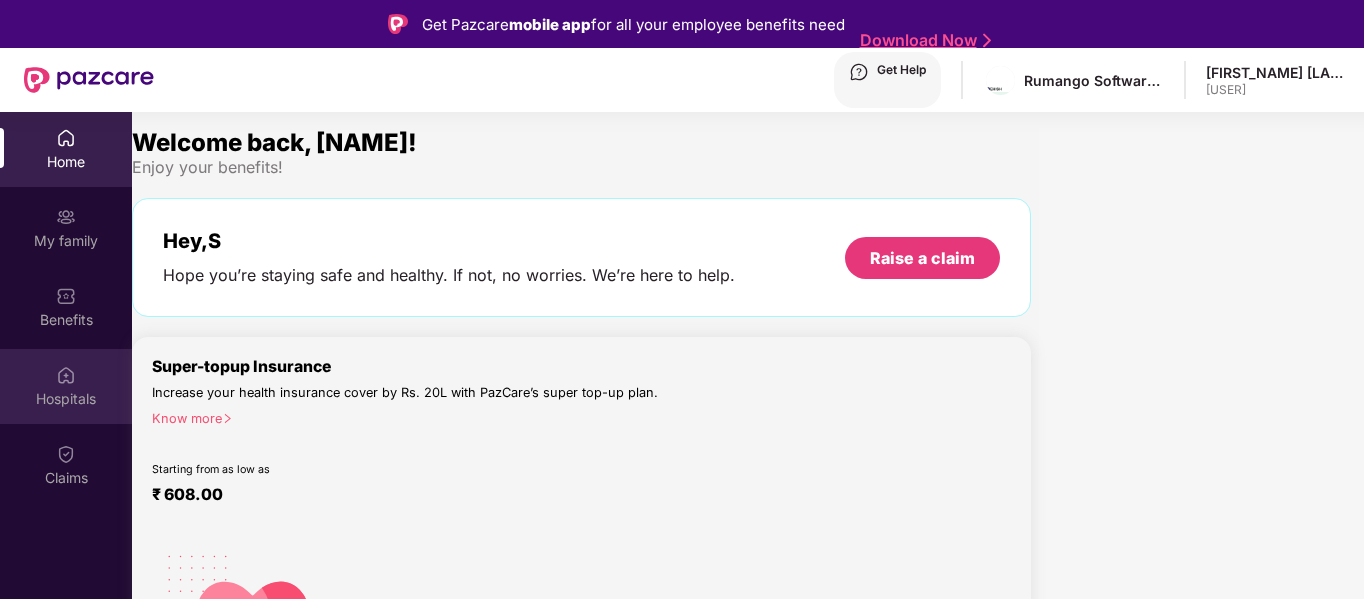 click on "Hospitals" at bounding box center (66, 386) 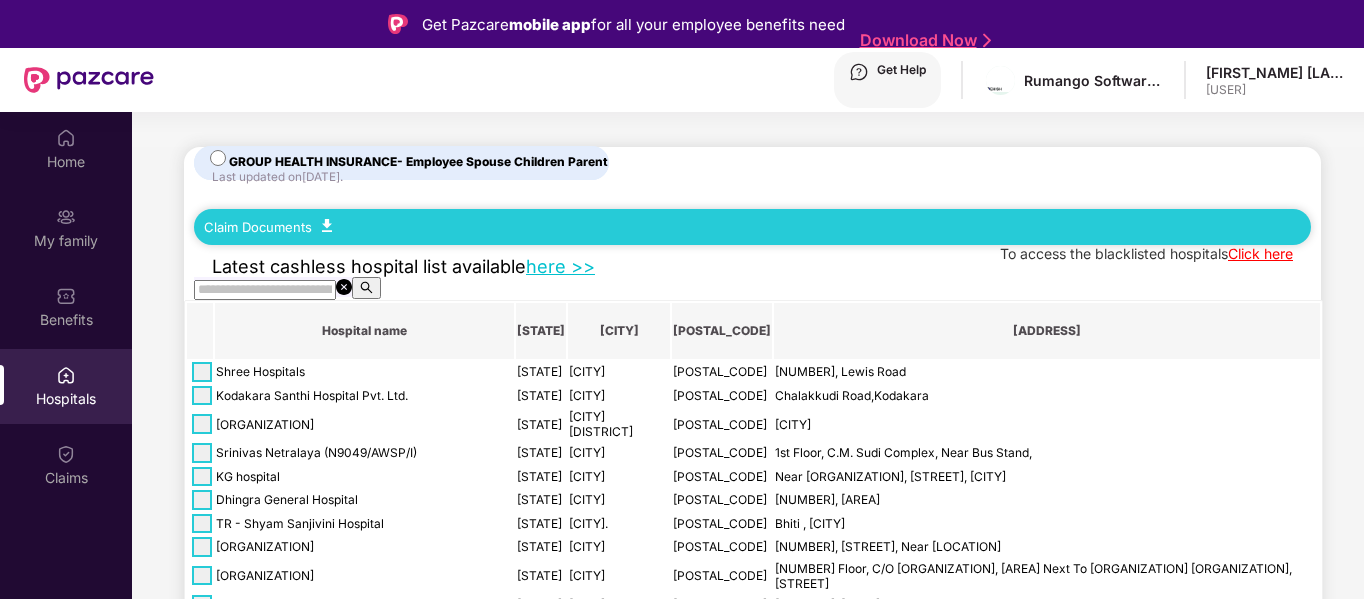 scroll, scrollTop: 107, scrollLeft: 0, axis: vertical 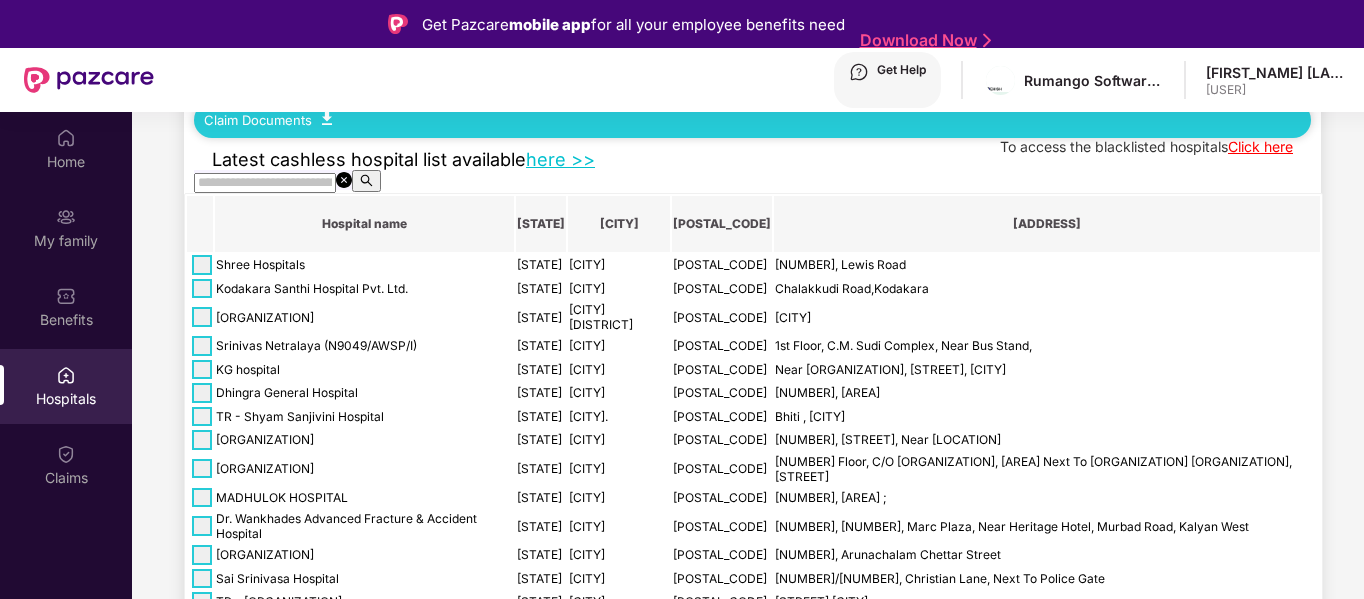 click at bounding box center (265, 183) 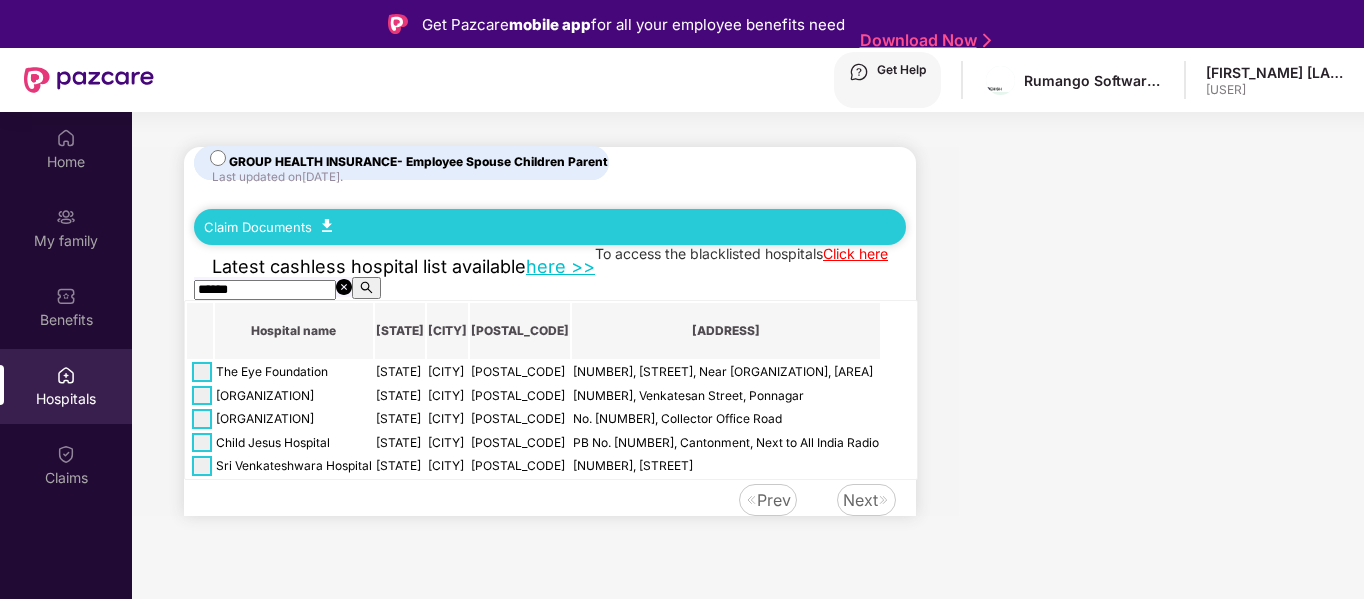 scroll, scrollTop: 102, scrollLeft: 0, axis: vertical 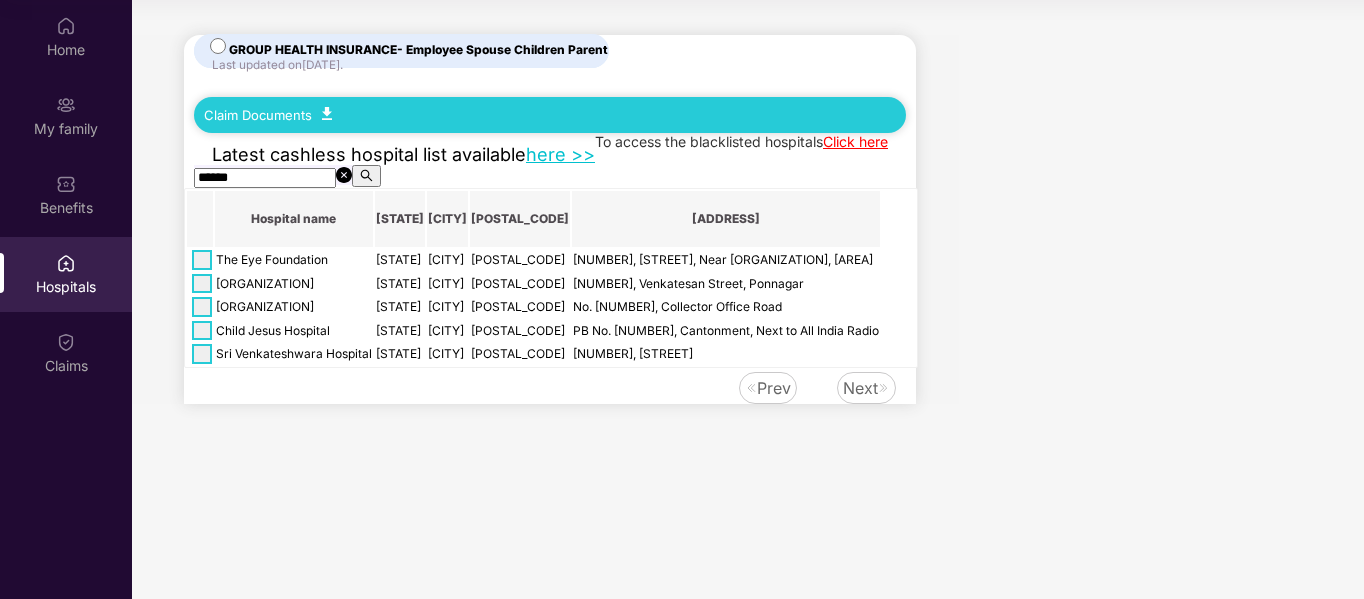 click at bounding box center (884, 388) 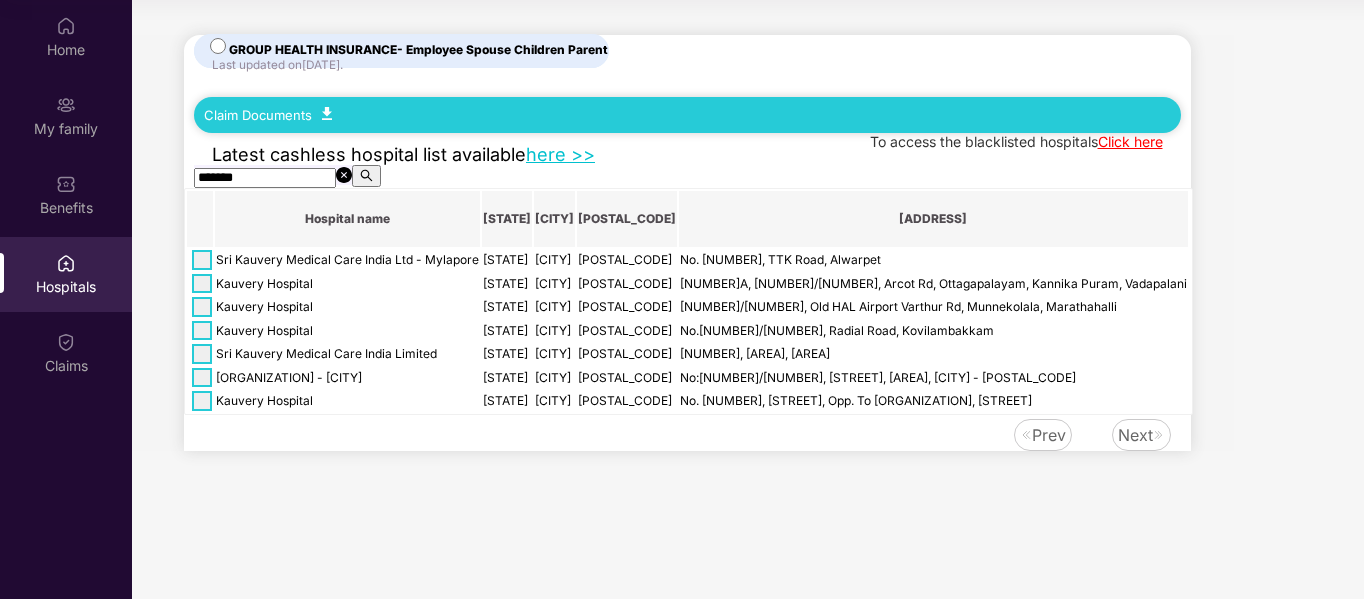 scroll, scrollTop: 189, scrollLeft: 0, axis: vertical 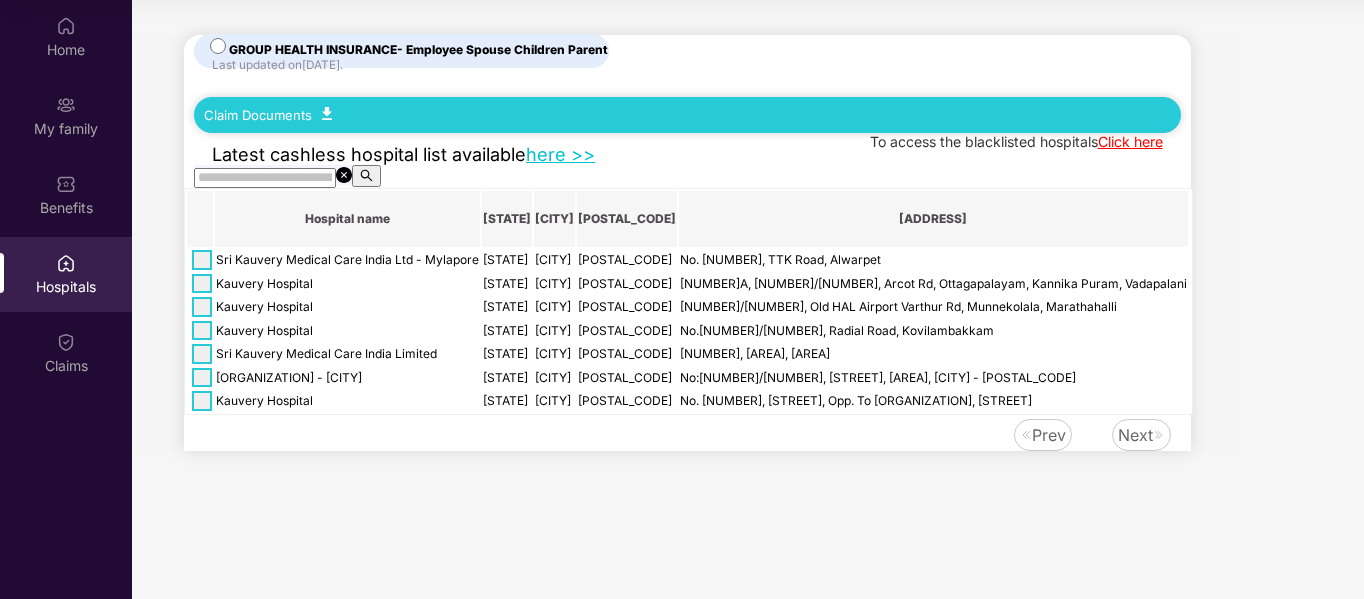 click on "GROUP HEALTH INSURANCE  - Employee Spouse Children Parent Last updated on  8 May 2025 . Claim Documents  Latest cashless hospital list available  here >> To access the blacklisted hospitals  Click here Hospital name State City PIN code Address Sri Kauvery Medical Care India Ltd - Mylapore Tamil Nadu Chennai 600018 No. 81, TTK Road, Alwarpet Kauvery Hospital Tamil Nadu Chennai 600026 225A, 23/1, Arcot Rd, Ottagapalayam, Kannika Puram, Vadapalani Kauvery Hospital Karnataka BANGALORE 560037 2371/3, Old HAL Airport Varthur Rd, Munnekolala, Marathahalli Kauvery Hospital Tamil Nadu Chennai 600129 No.2/473, Radial Road, Kovilambakkam Sri Kauvery Medical Care India Limited Karnataka BANGALORE 560100 92/1, A & B, Konappana Agrahara, Electronic City Sri Kauvery Medical Care India Ltd - Salem Tamil Nadu SALEM 636201 No:9/50, Trichy Main Road, Seelanaickenpatti, Salem Kauvery Hospital Tamil Nadu HOSUR 635109 No. 35, Shanthi Nagar, Opp. To CSI Church, Denkanikotta Road Prev Next" at bounding box center (687, 243) 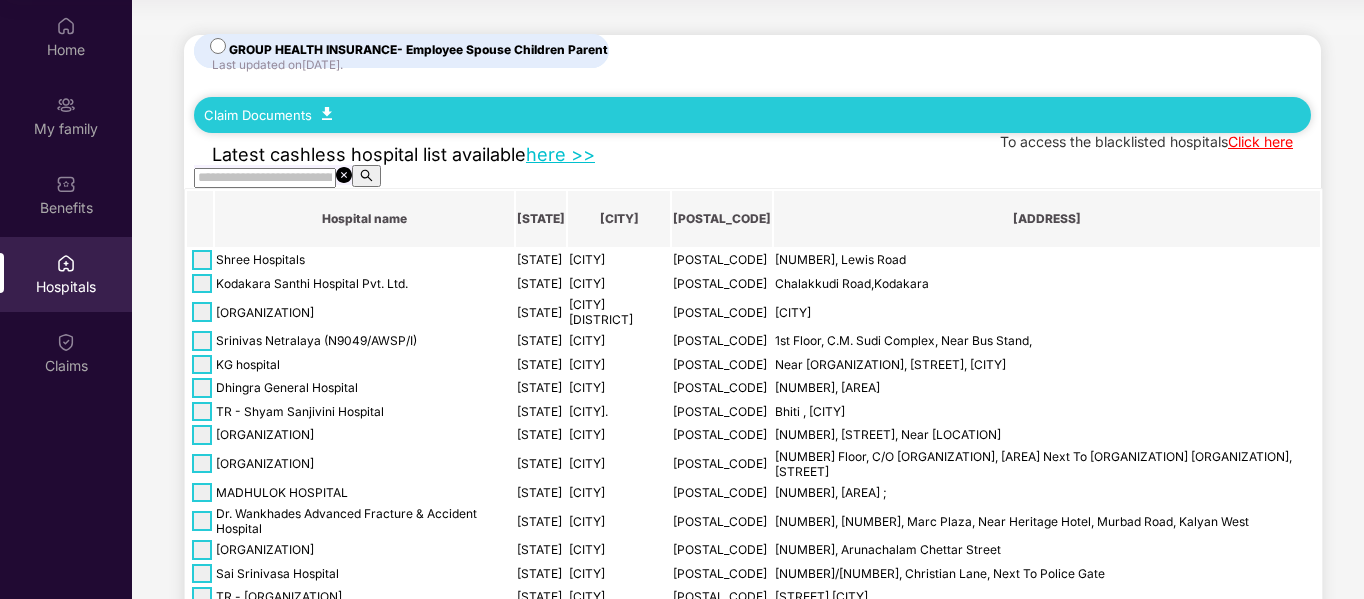 click at bounding box center (265, 178) 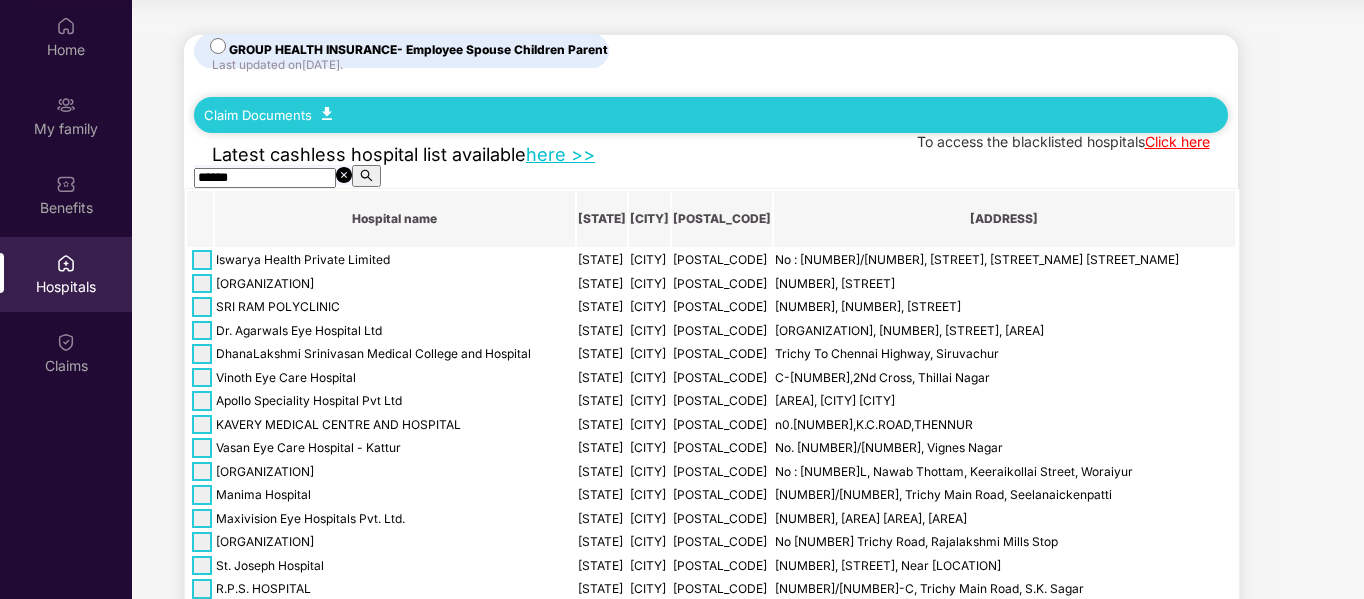 scroll, scrollTop: 40, scrollLeft: 0, axis: vertical 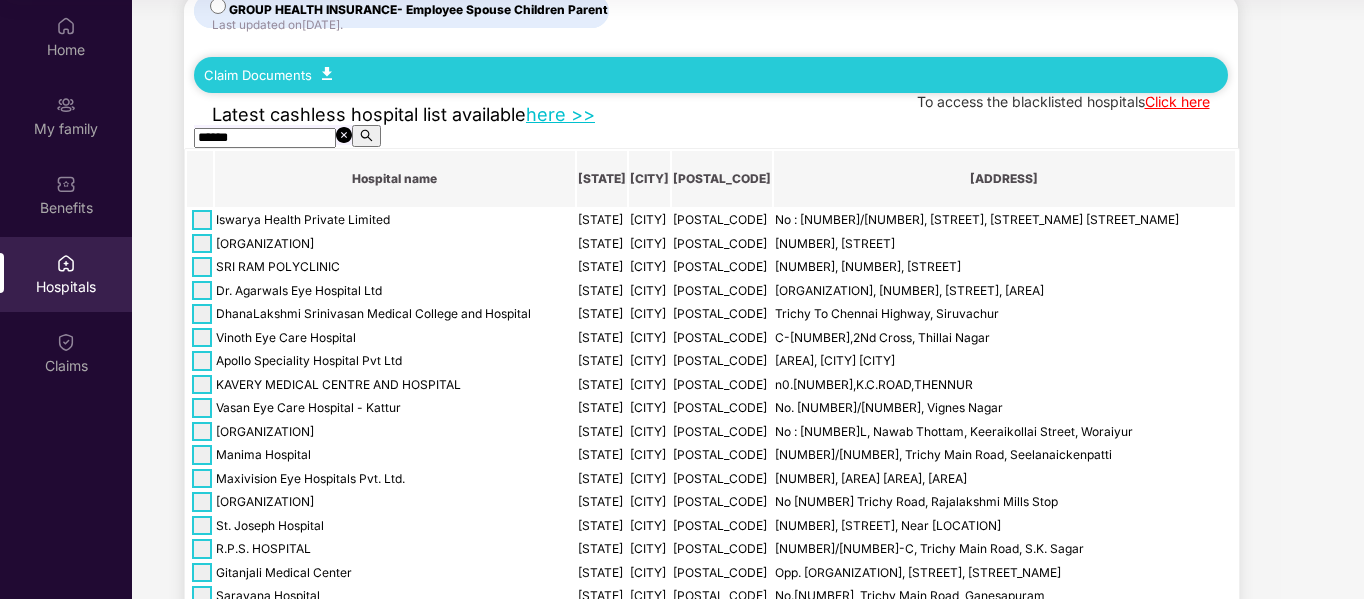 click on "******" at bounding box center [265, 138] 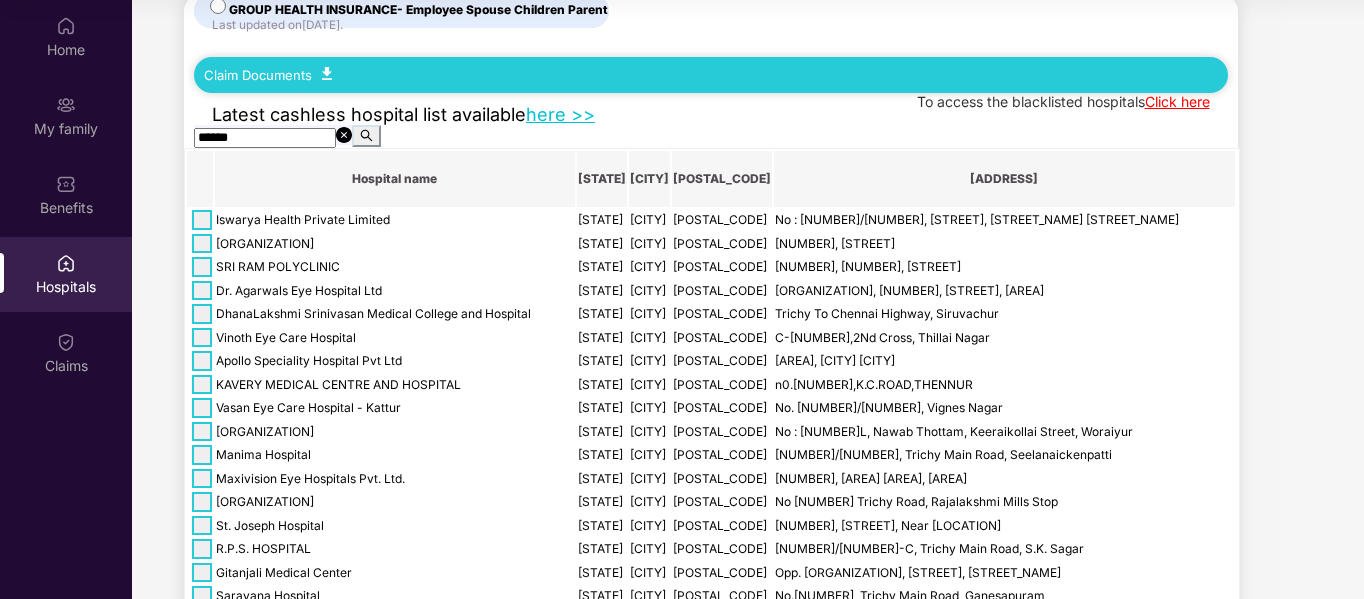 click at bounding box center (367, 136) 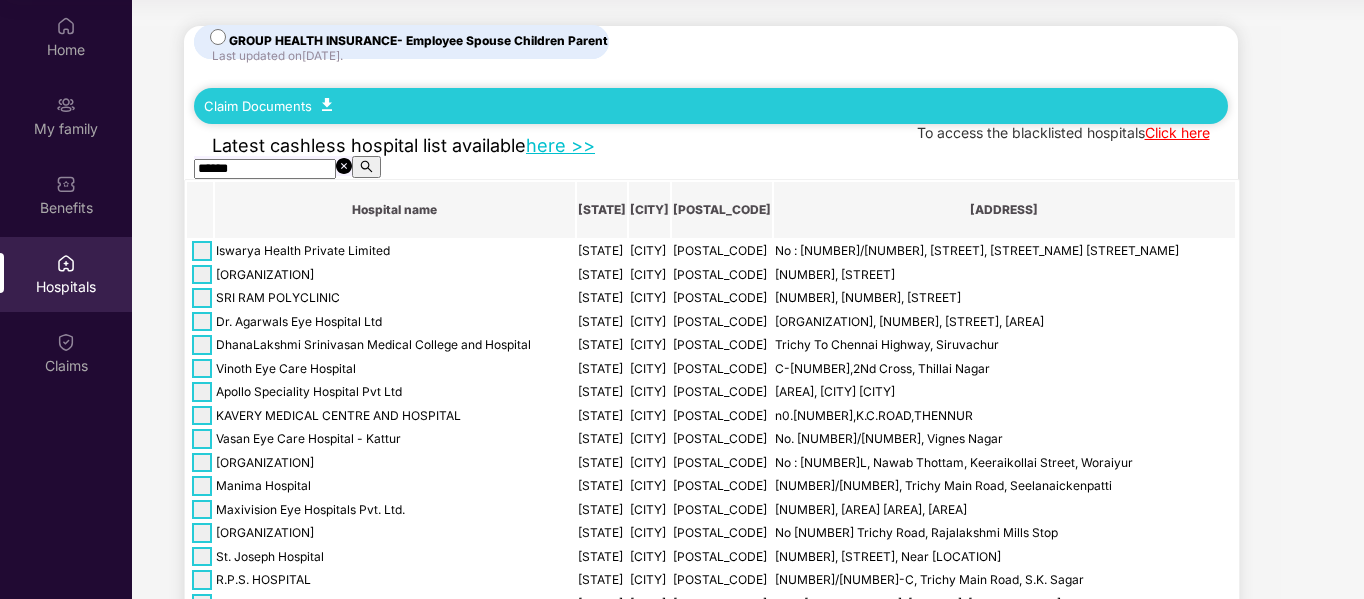 scroll, scrollTop: 0, scrollLeft: 0, axis: both 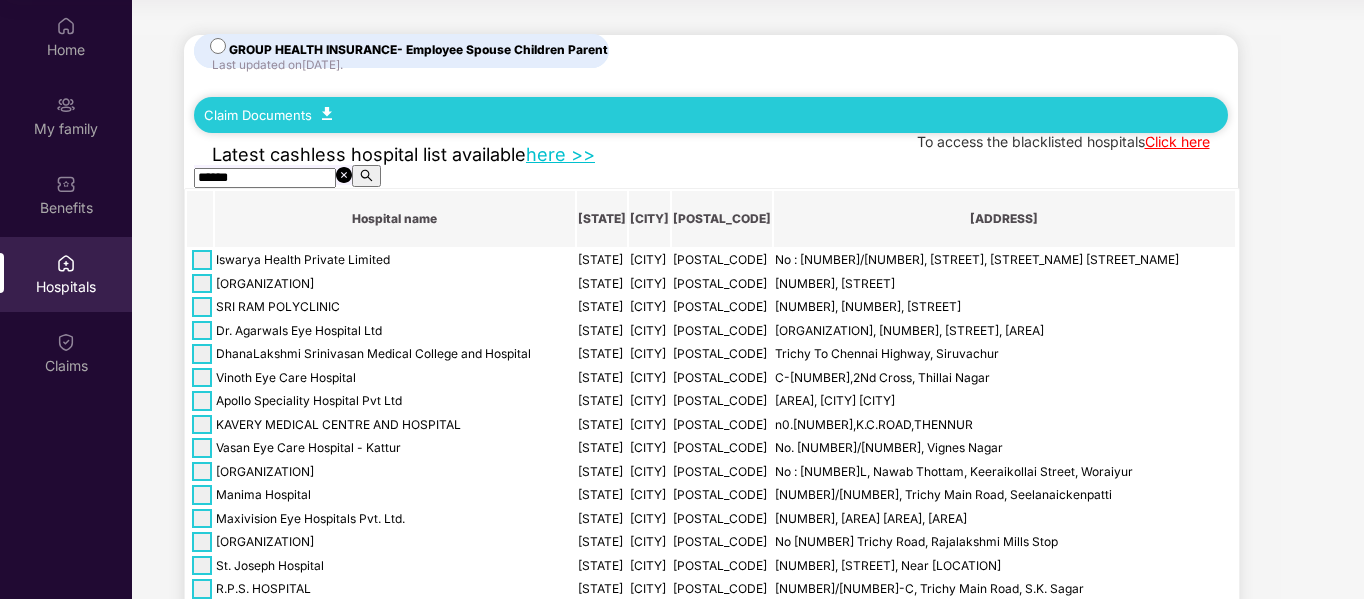 type on "******" 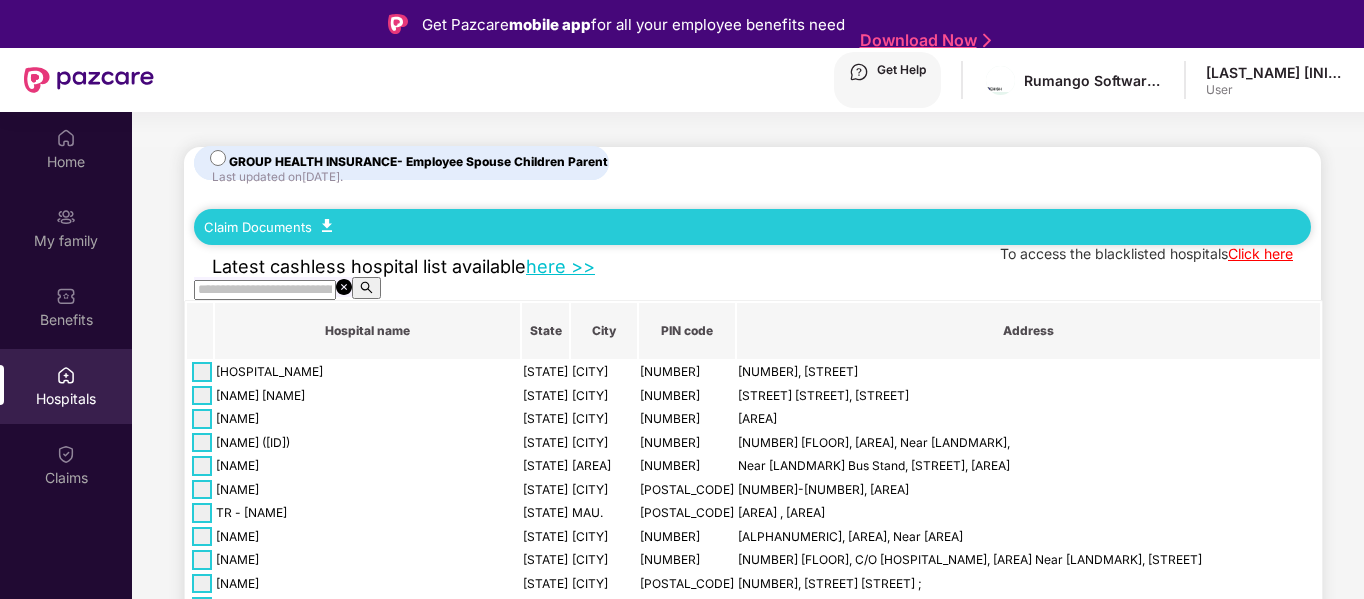 scroll, scrollTop: 112, scrollLeft: 0, axis: vertical 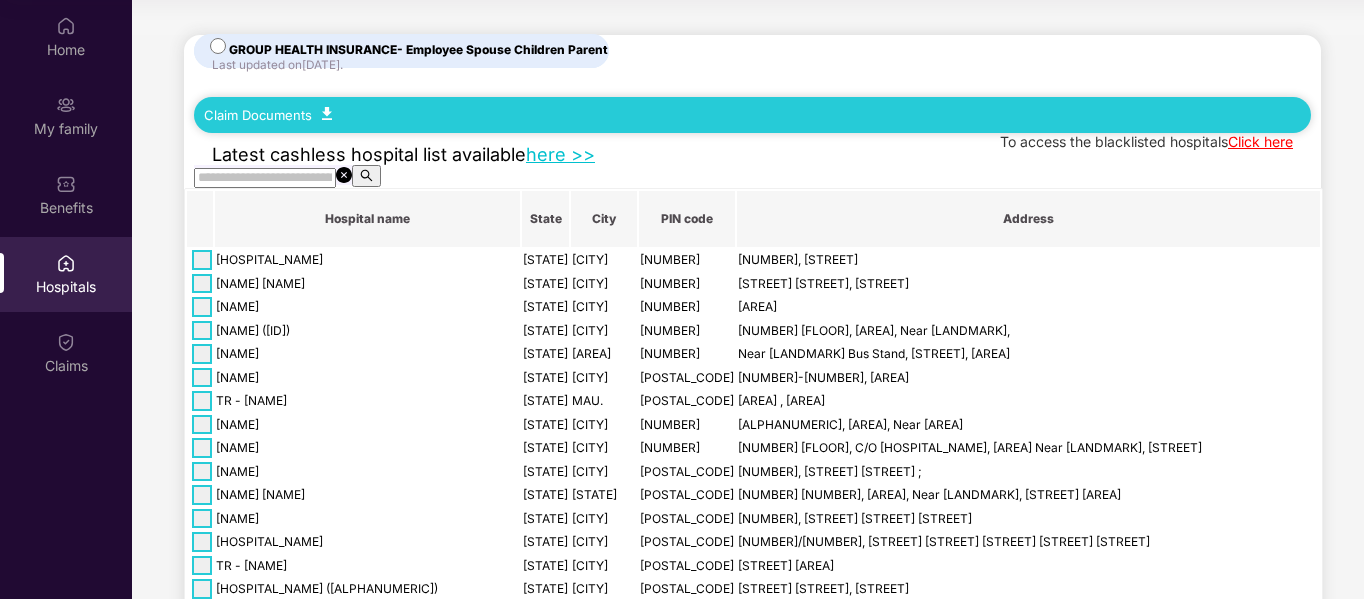 click at bounding box center (265, 178) 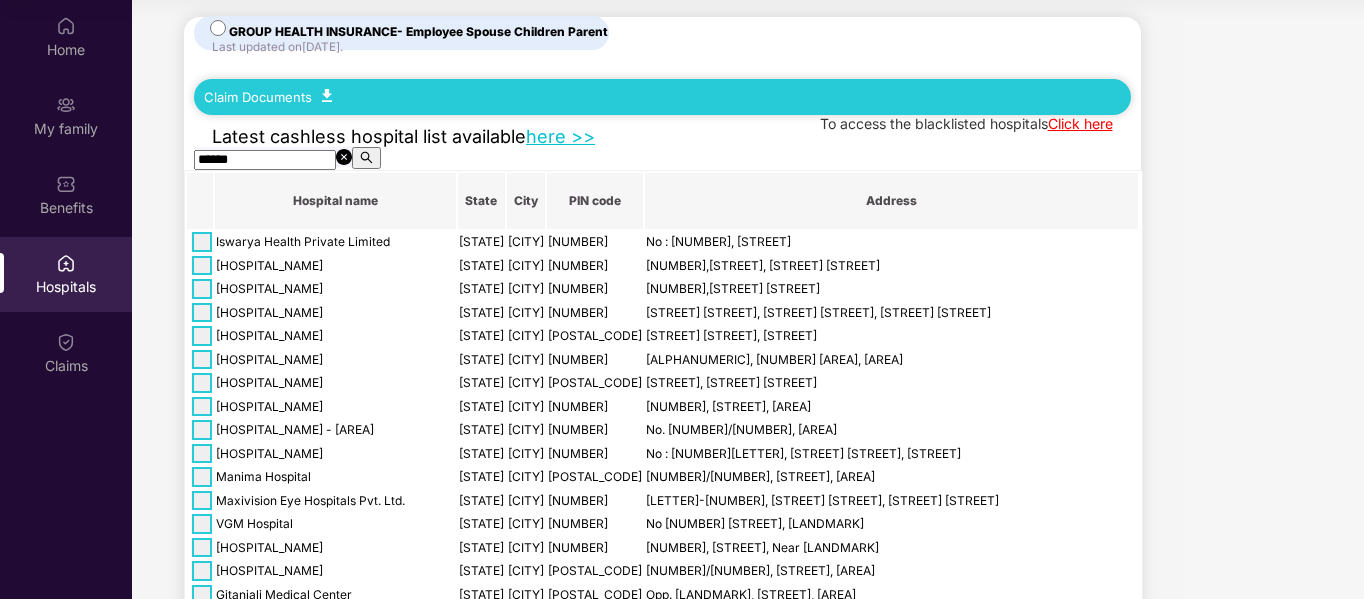 scroll, scrollTop: 19, scrollLeft: 0, axis: vertical 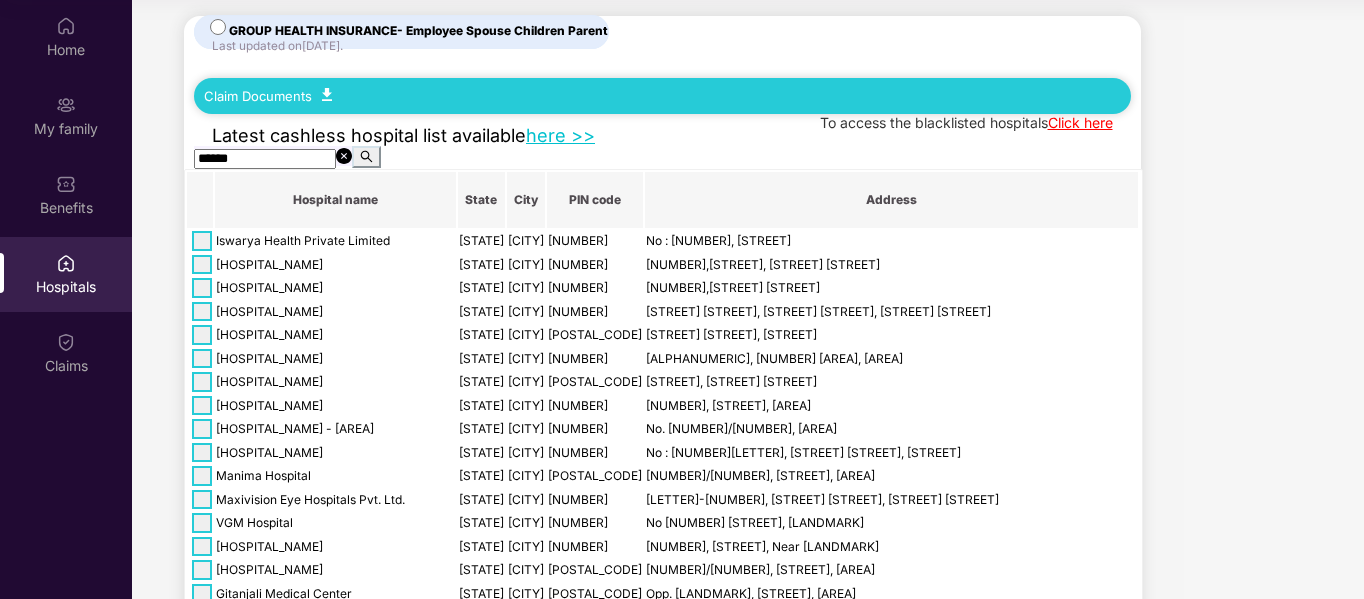 click at bounding box center (366, 156) 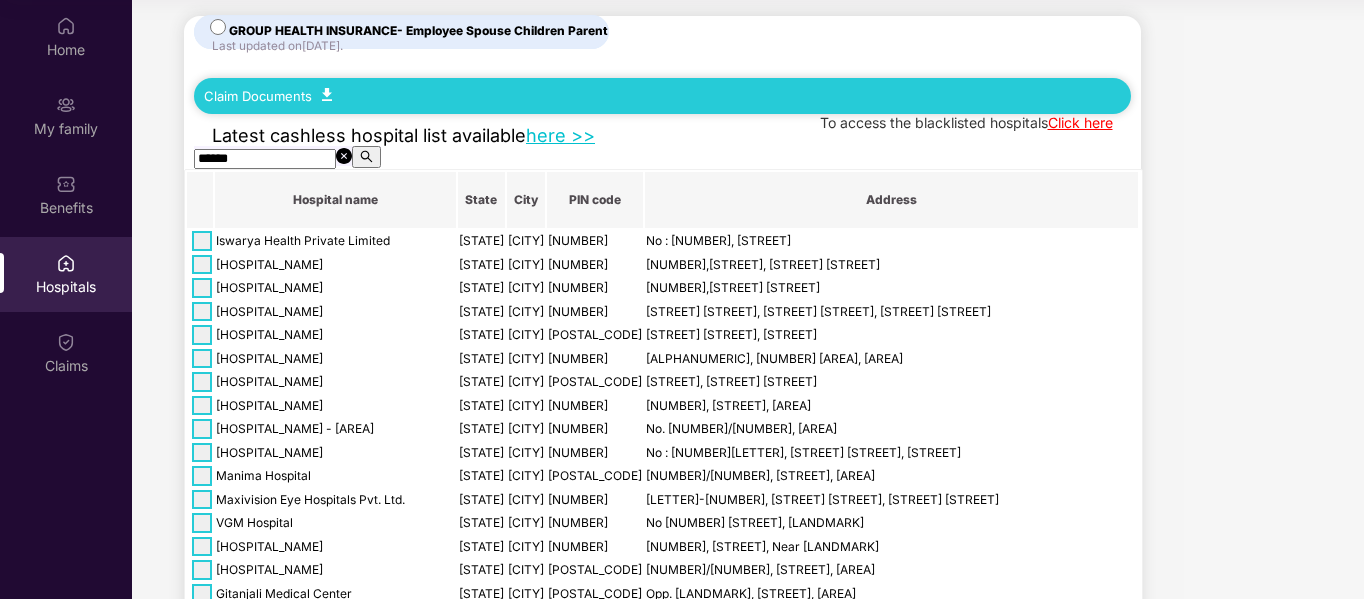 scroll, scrollTop: 0, scrollLeft: 0, axis: both 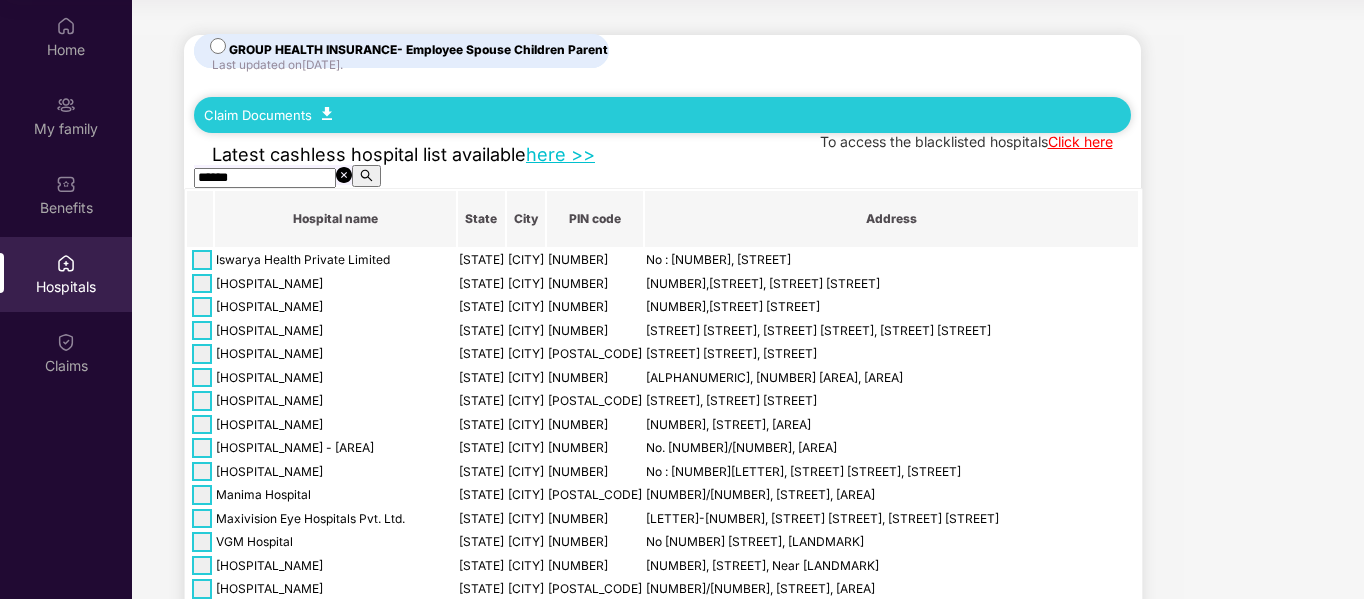 click on "here >>" at bounding box center [560, 154] 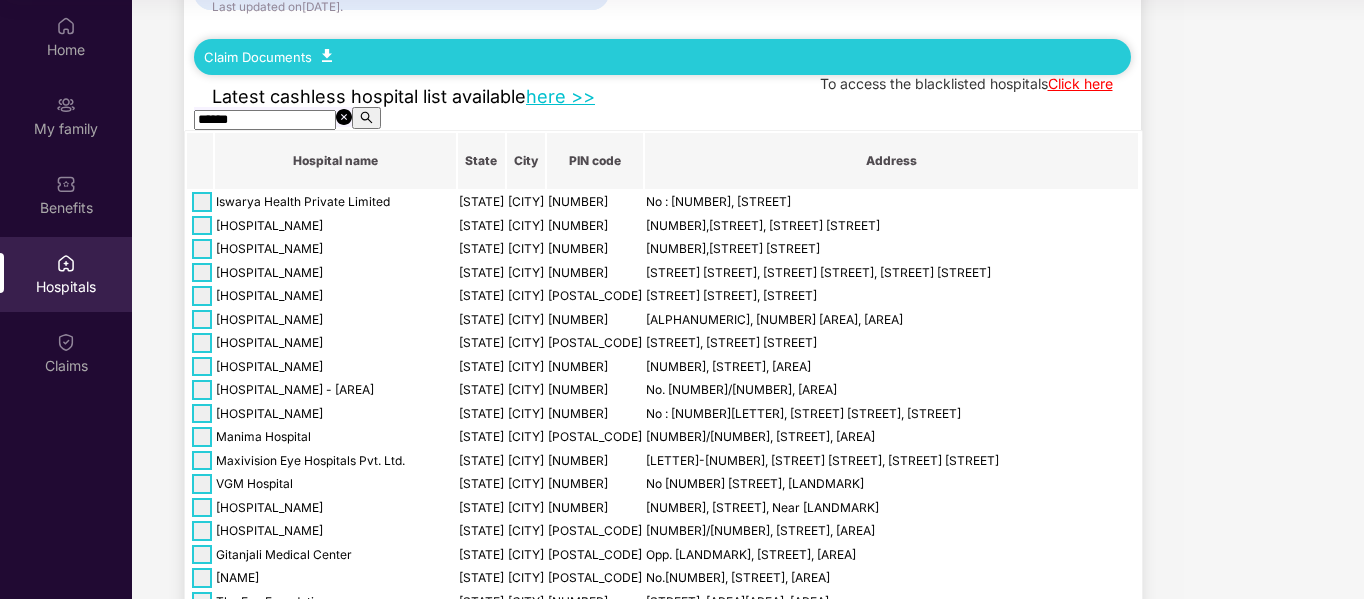 scroll, scrollTop: 59, scrollLeft: 0, axis: vertical 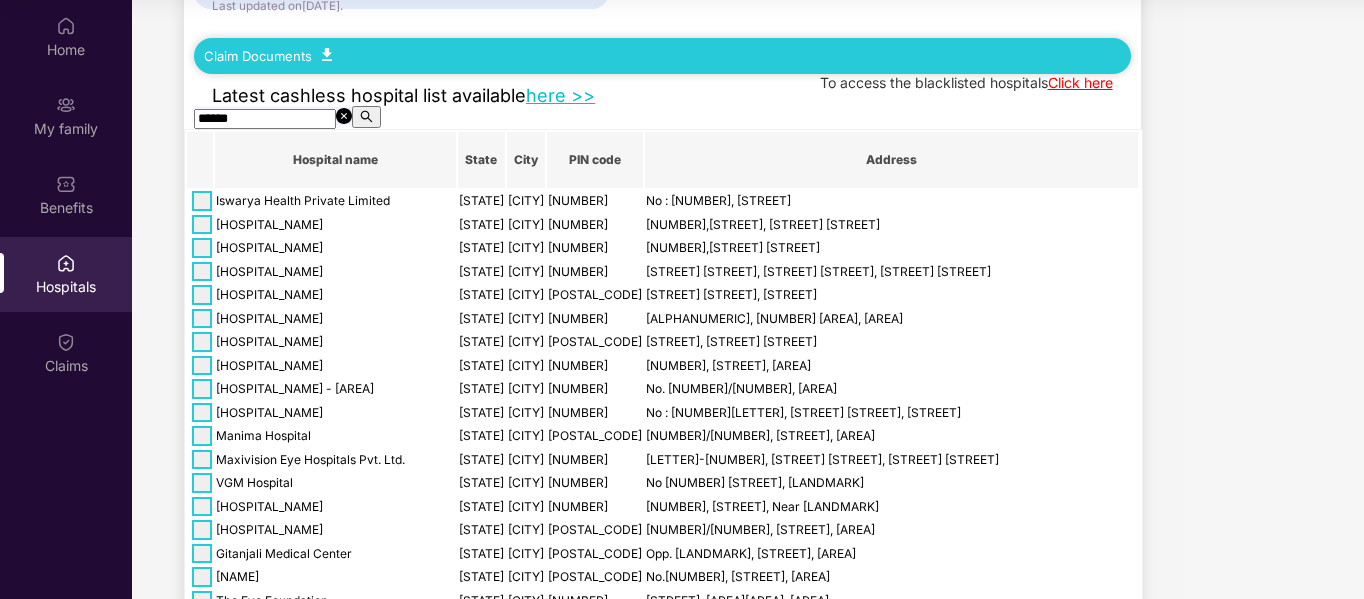 click on "******" at bounding box center (265, 119) 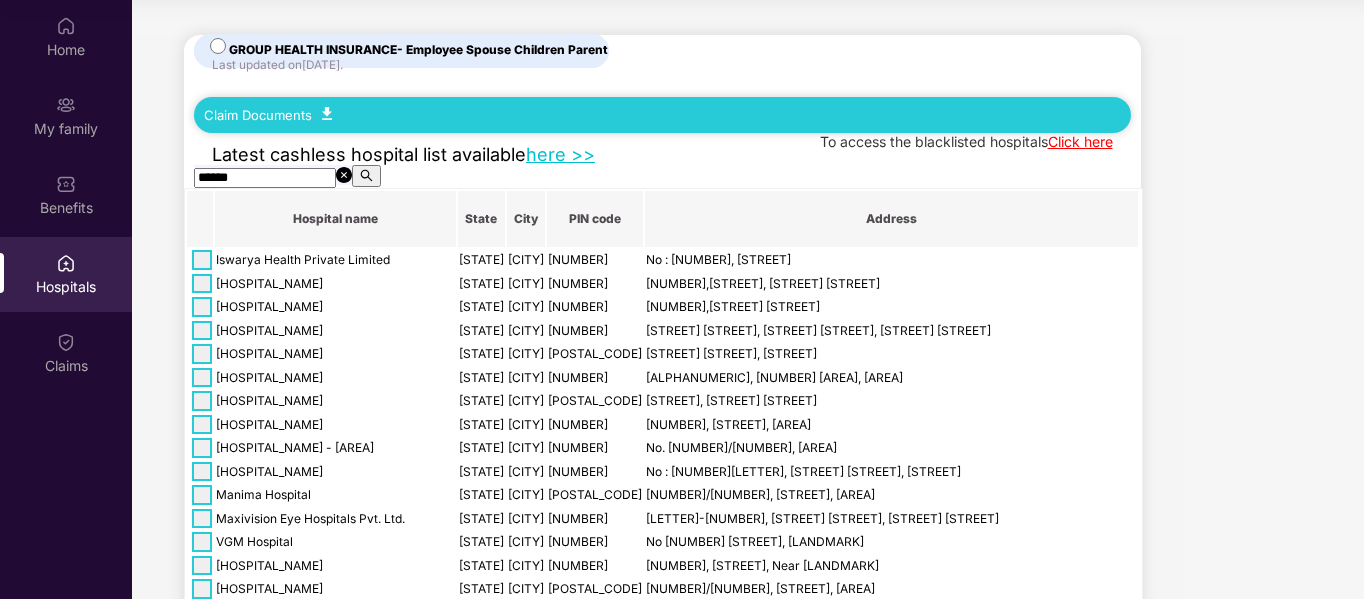 click on "Claim Documents" at bounding box center (268, 115) 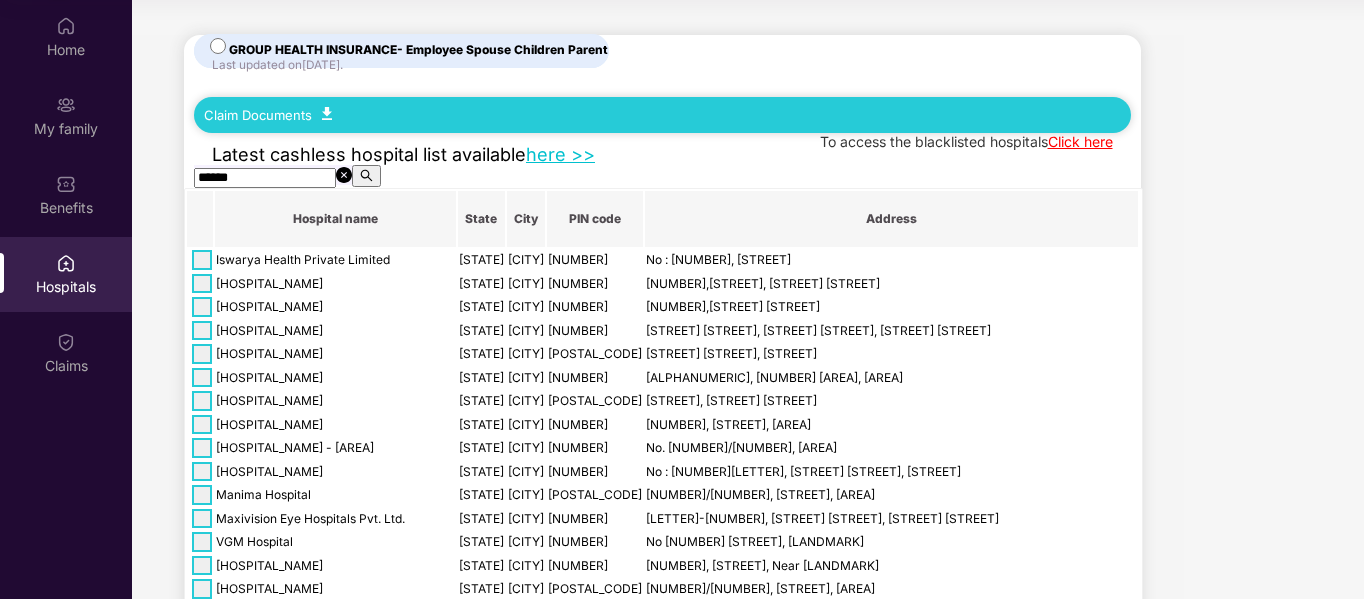 click on "[GROUP_INSURANCE] - [TITLE] [TITLE] [TITLE] [DATE] . [CLAIM_DOCUMENTS]" at bounding box center (662, 84) 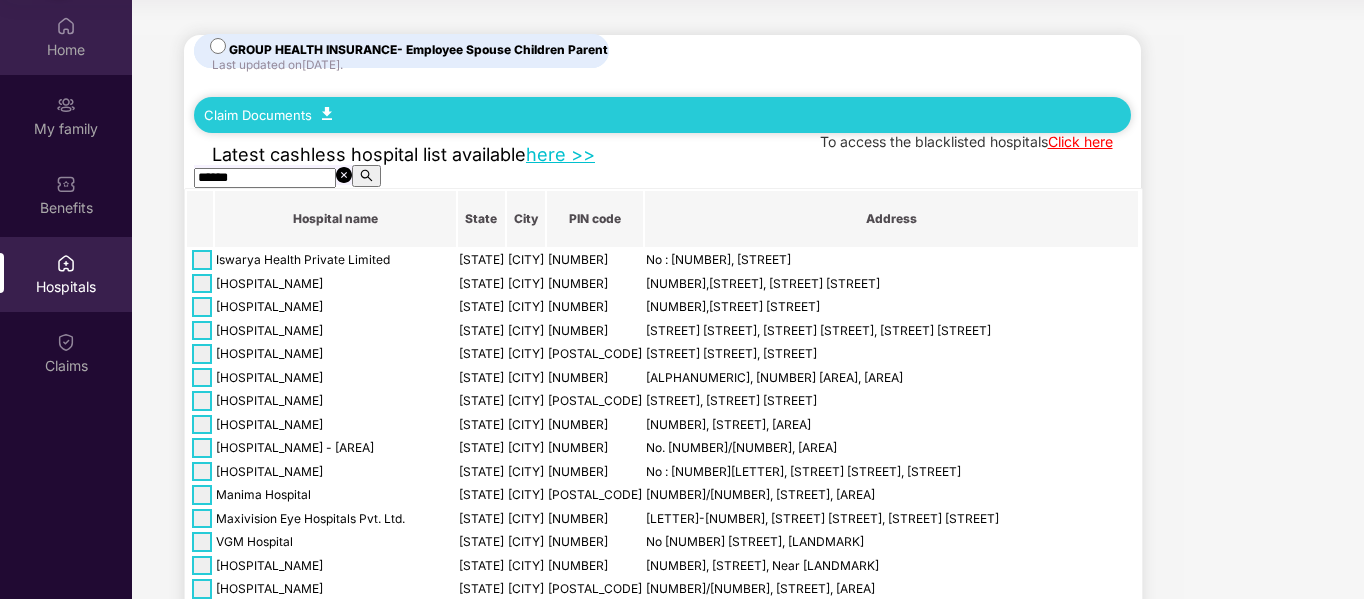 click on "Home" at bounding box center [66, 50] 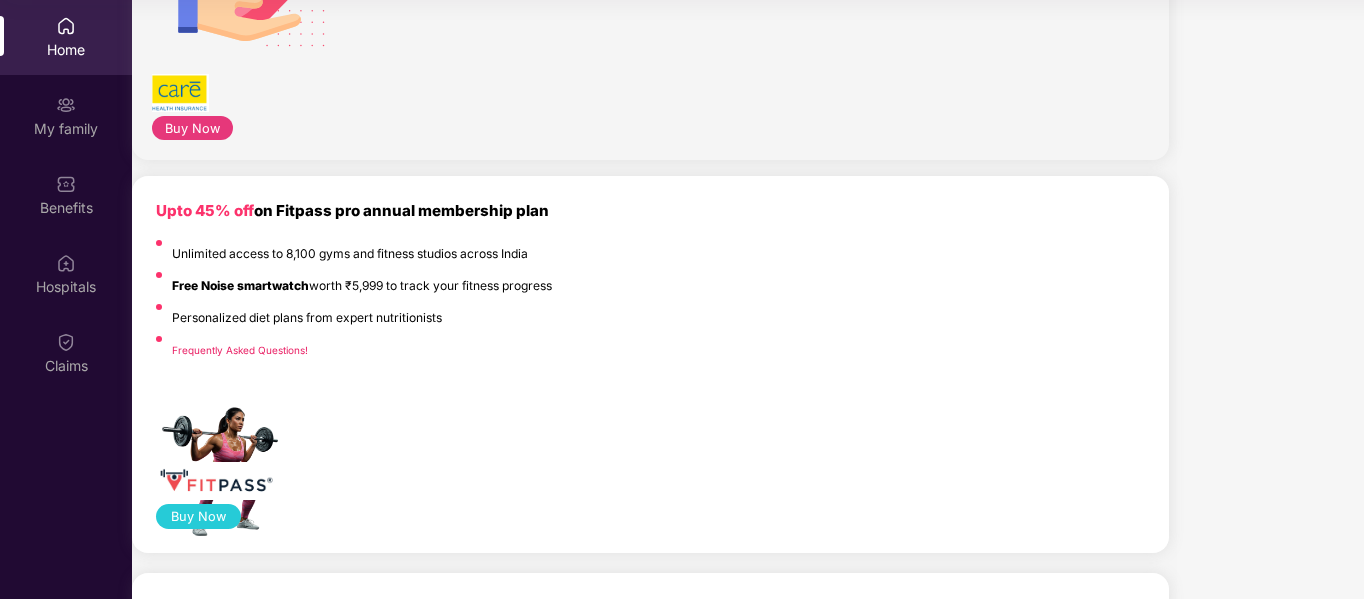 scroll, scrollTop: 0, scrollLeft: 0, axis: both 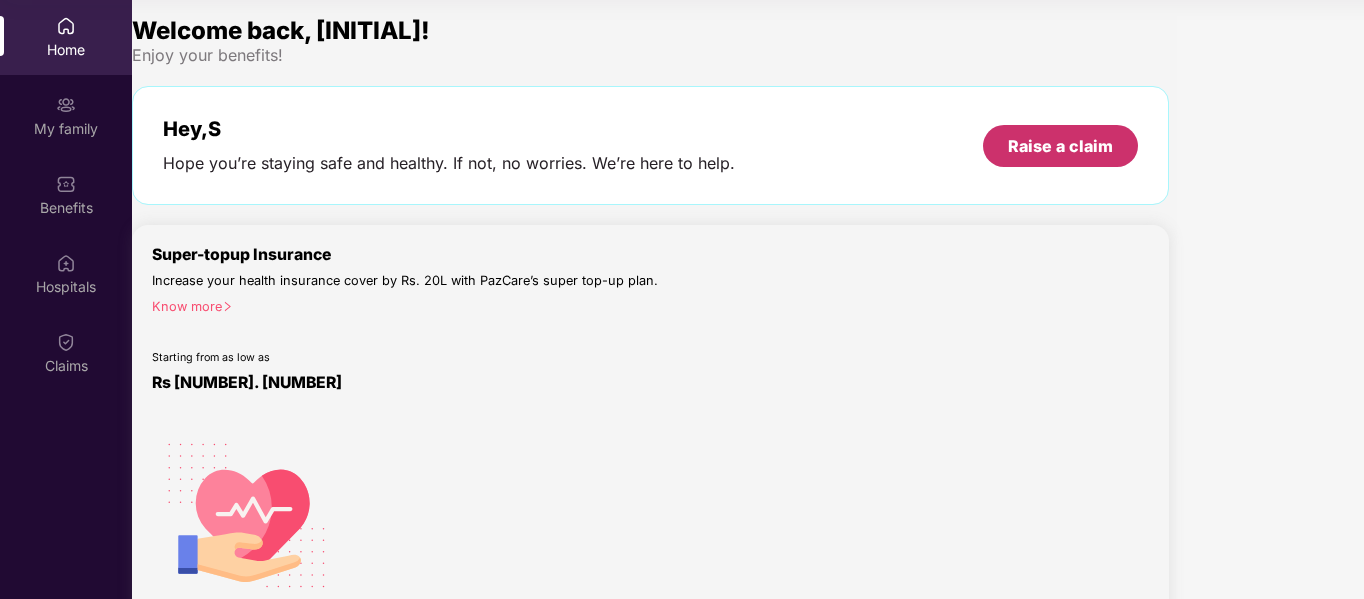 click on "Raise a claim" at bounding box center [1060, 146] 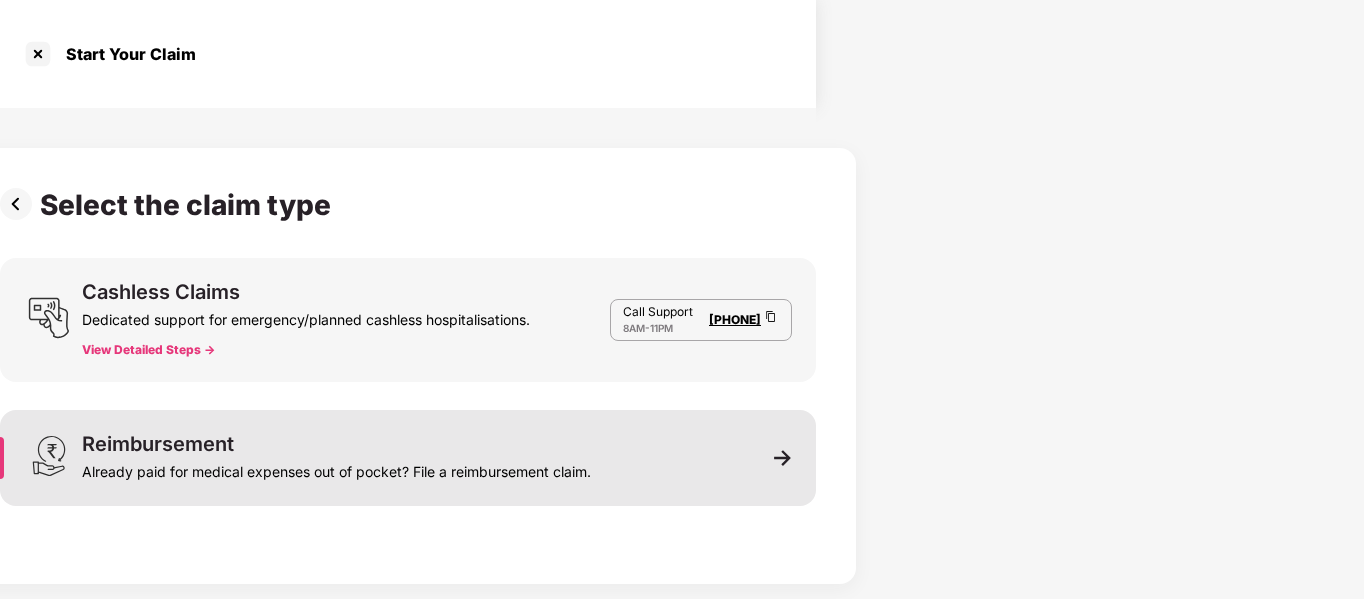 click on "Already paid for medical expenses out of pocket? File a reimbursement claim." at bounding box center [336, 458] 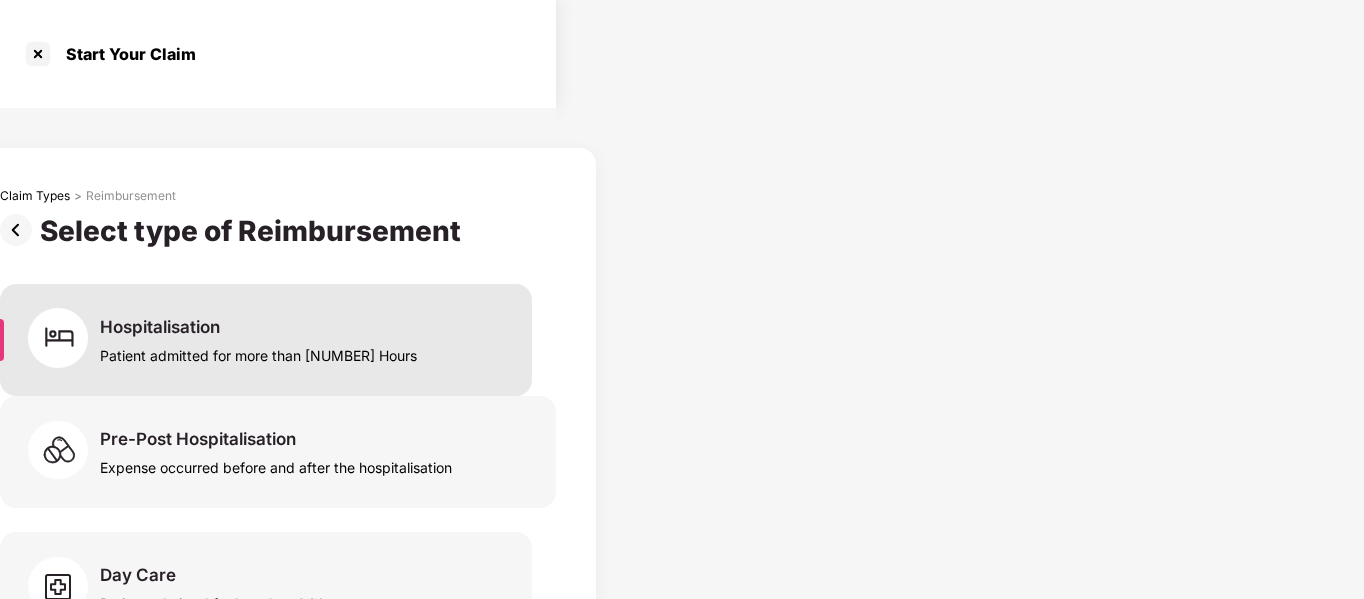 click on "Patient admitted for more than [NUMBER] Hours" at bounding box center (258, 351) 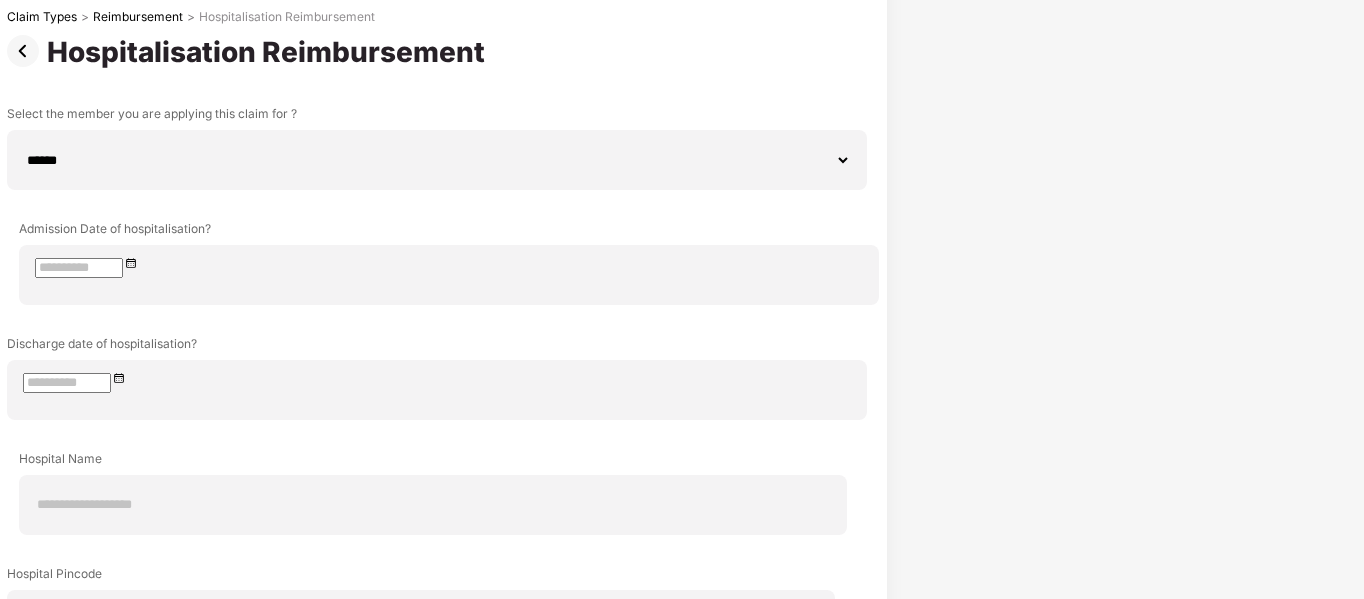scroll, scrollTop: 217, scrollLeft: 0, axis: vertical 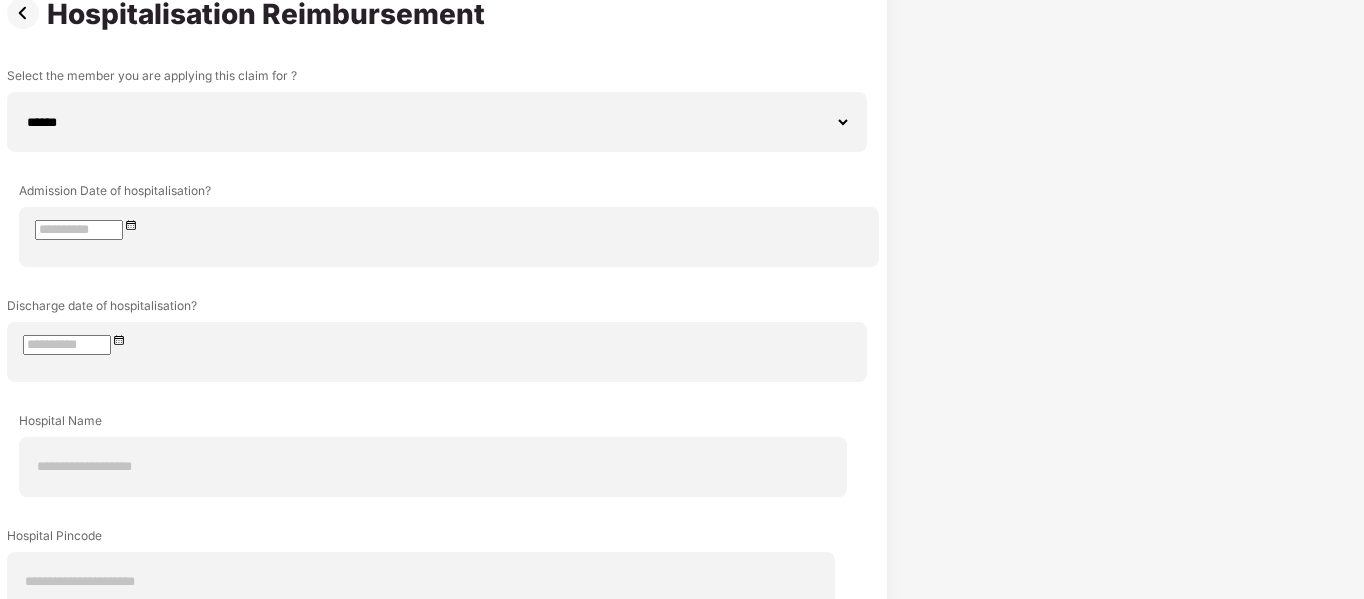 click at bounding box center (433, 698) 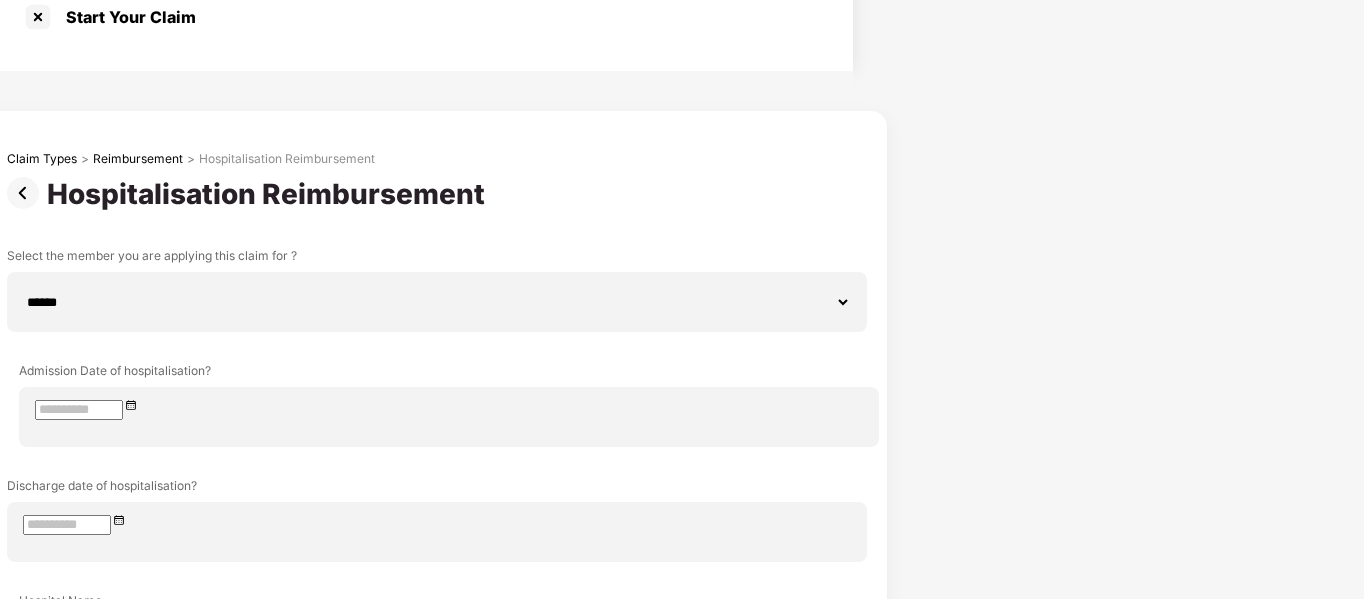 scroll, scrollTop: 0, scrollLeft: 0, axis: both 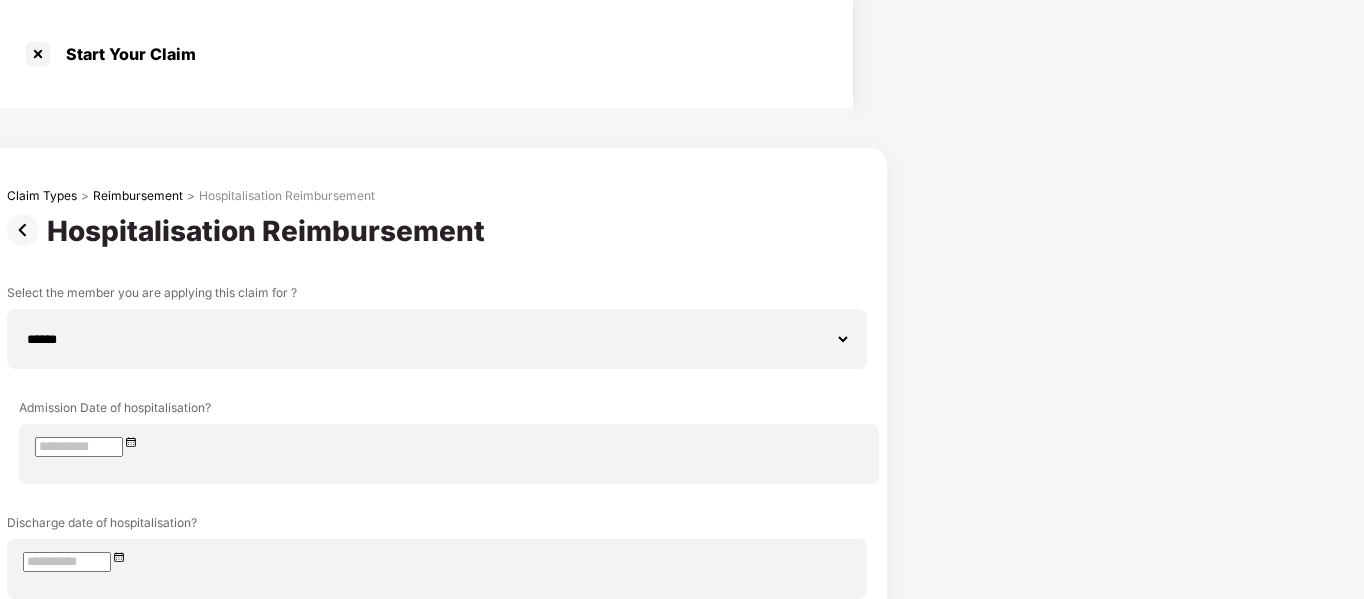 click at bounding box center [27, 230] 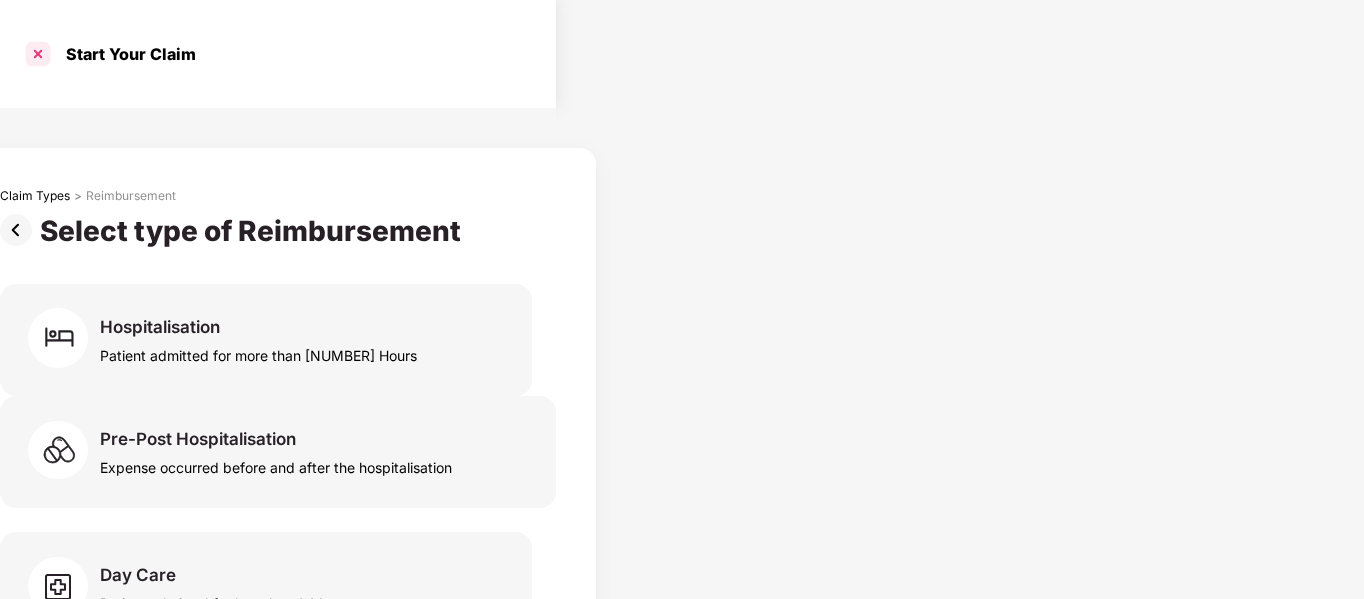 click at bounding box center [38, 54] 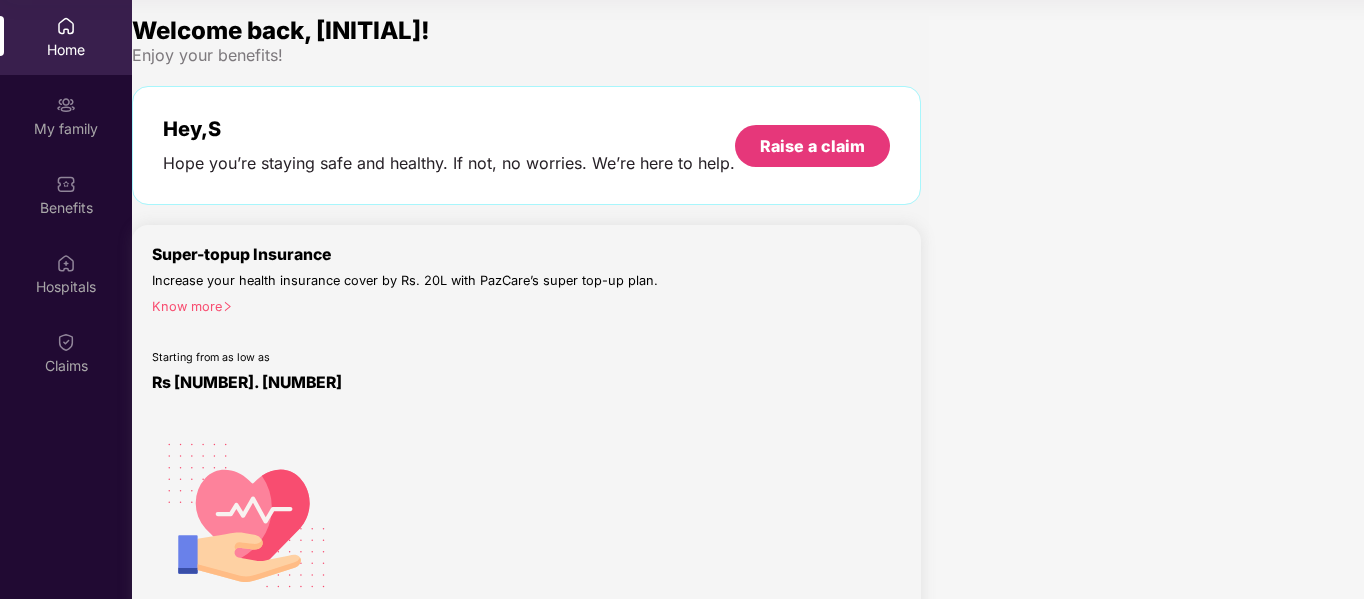 click on "Welcome back, [INITIAL]! Enjoy your benefits! Hey,  [INITIAL] Hope you’re staying safe and healthy. If not, no worries. We’re here to help. Raise a claim Super-topup Insurance Increase your health insurance cover by Rs. 20L with PazCare’s super top-up plan. Know more  Starting from as low as ₹ 608.00 Buy Now Company benefits" at bounding box center [526, 459] 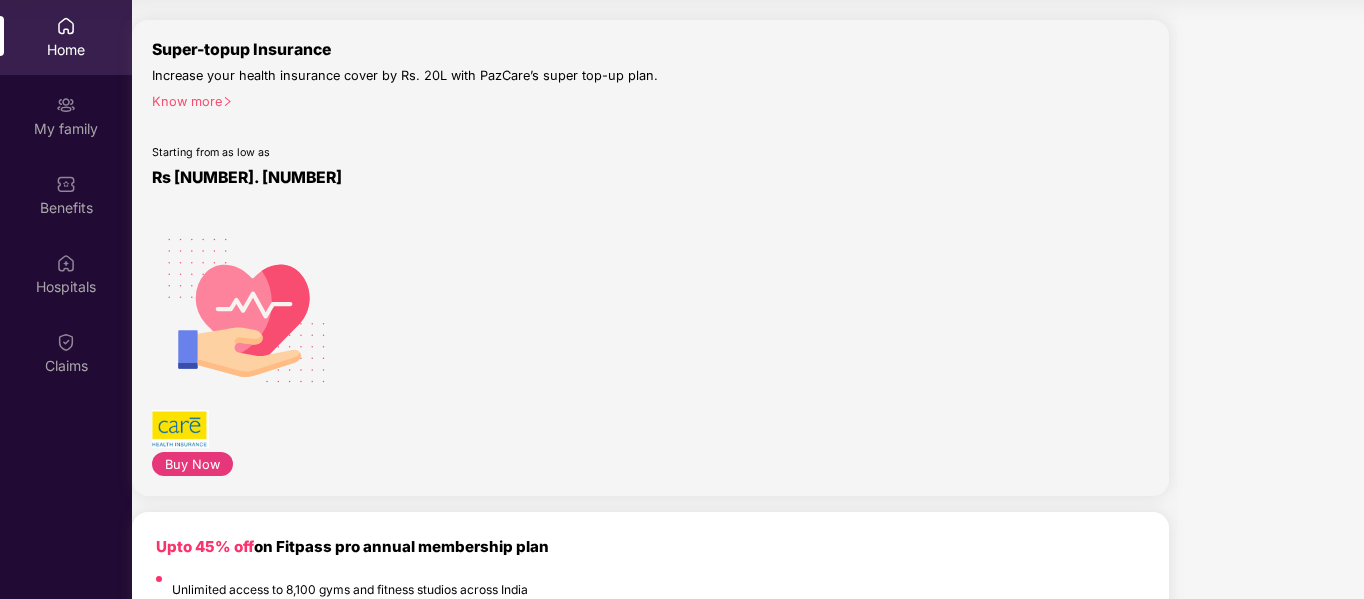 scroll, scrollTop: 309, scrollLeft: 0, axis: vertical 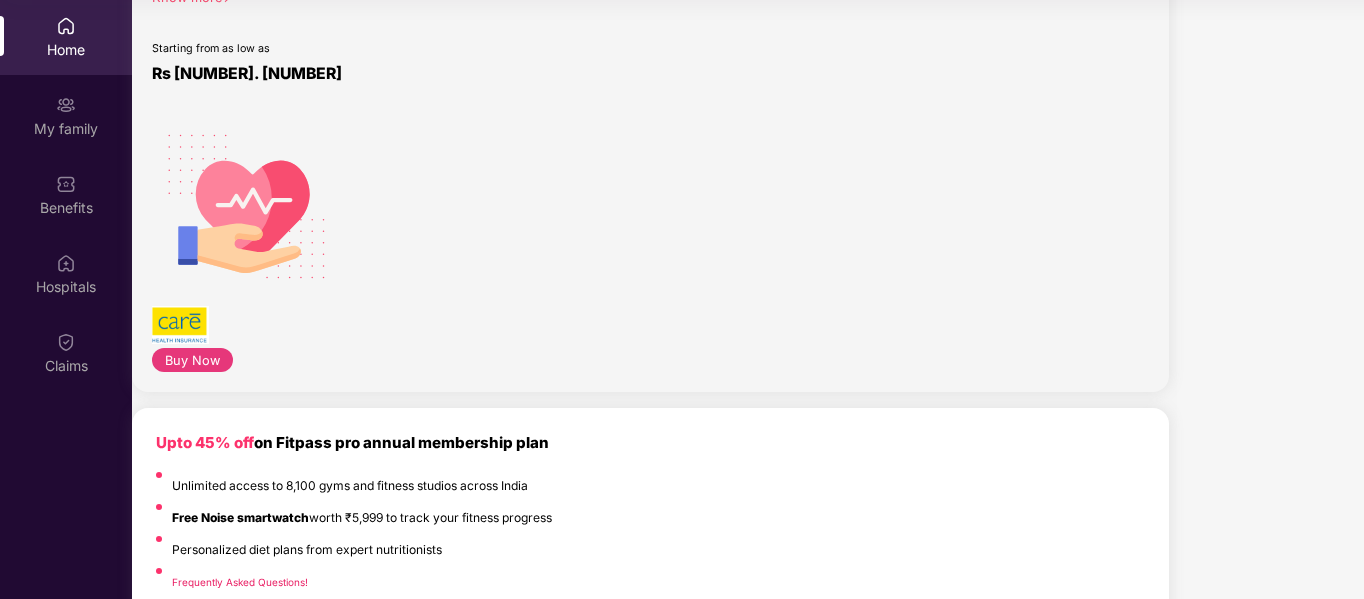 click on "View details" at bounding box center (209, 7683) 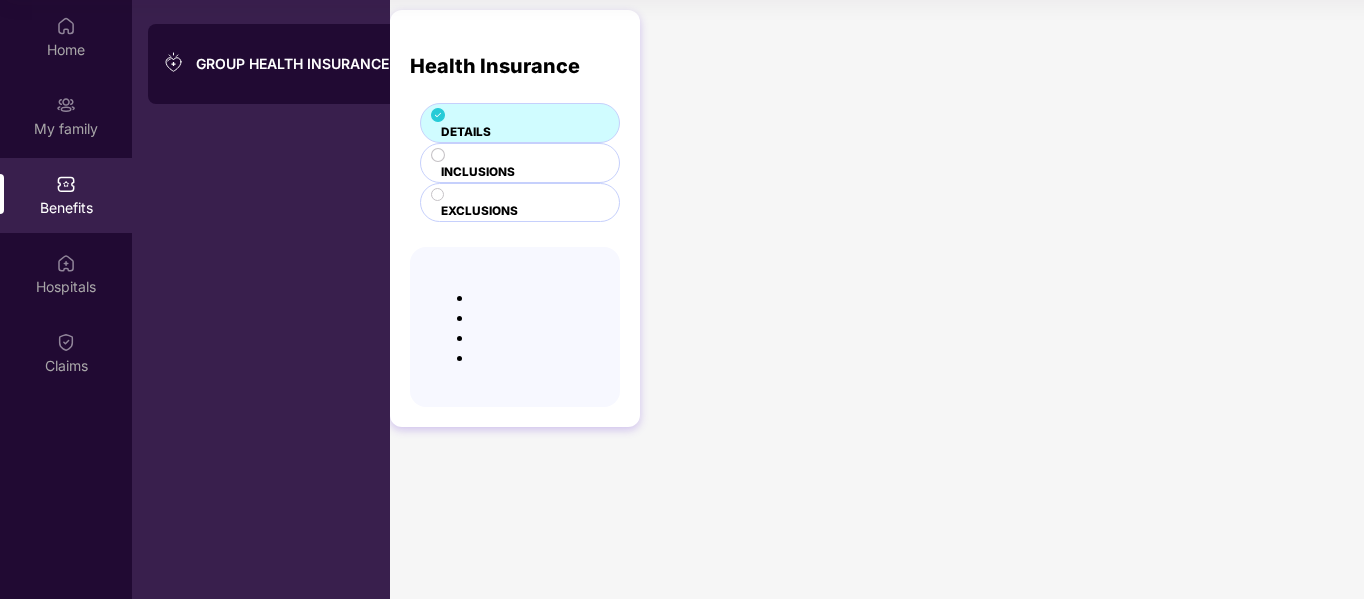scroll, scrollTop: 0, scrollLeft: 0, axis: both 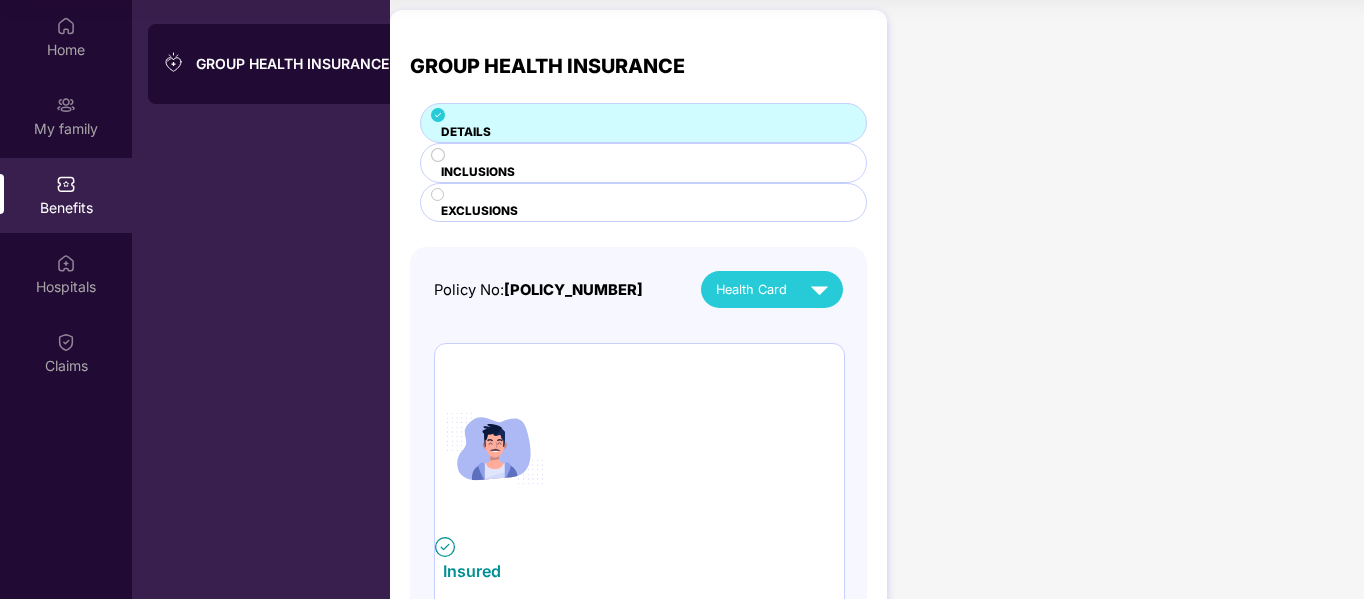 click on "INCLUSIONS" at bounding box center [643, 133] 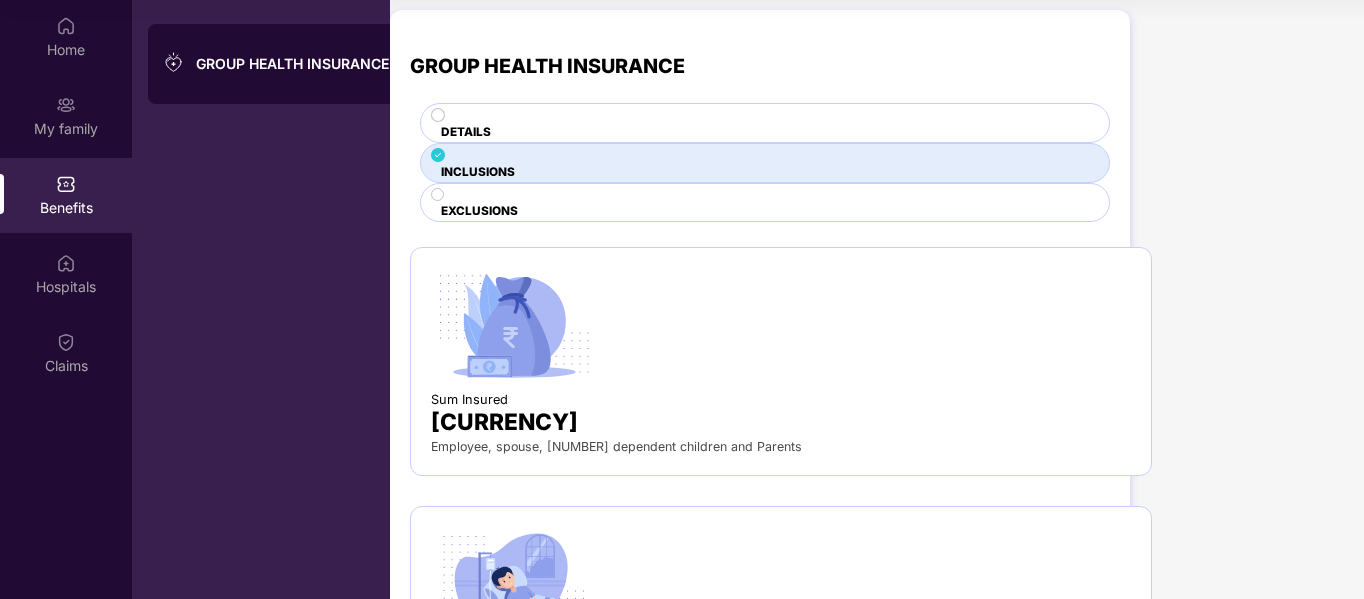 click at bounding box center (438, 115) 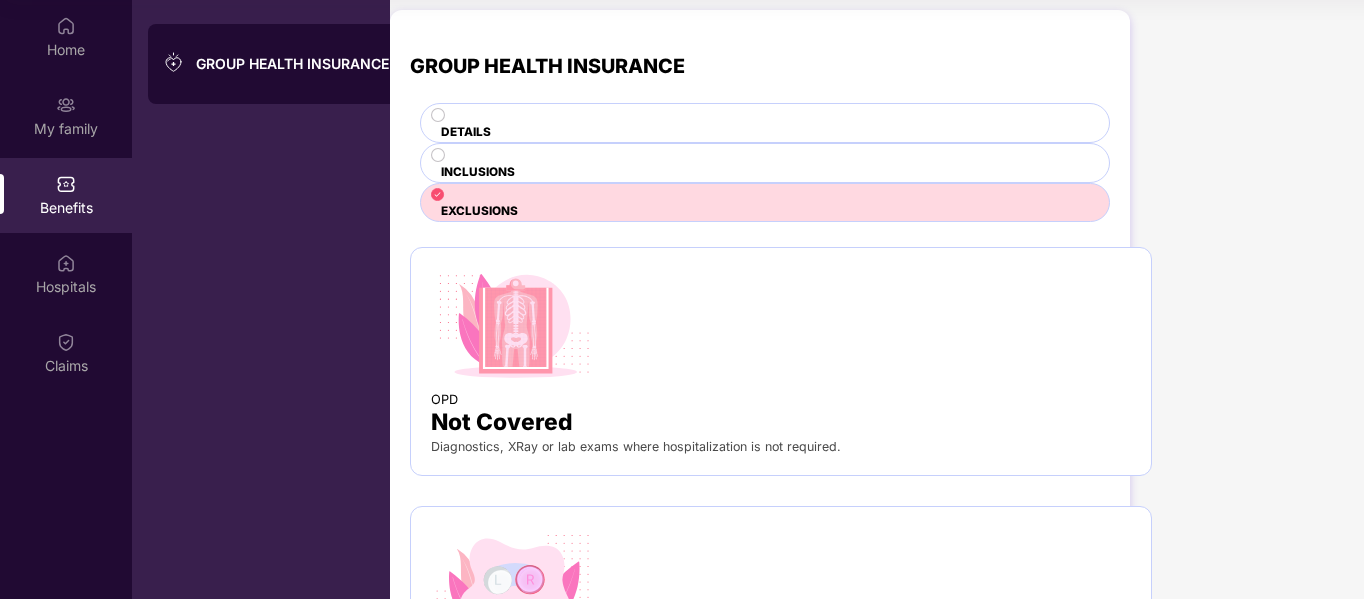 click at bounding box center [438, 115] 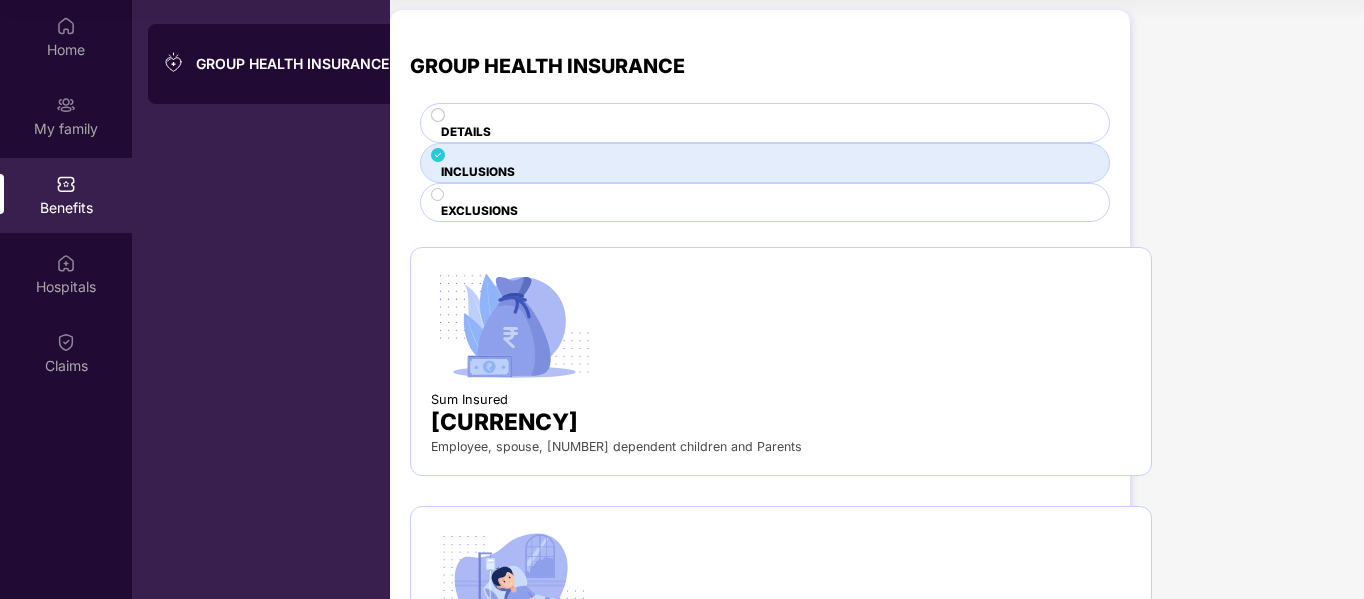 click on "EXCLUSIONS" at bounding box center (765, 133) 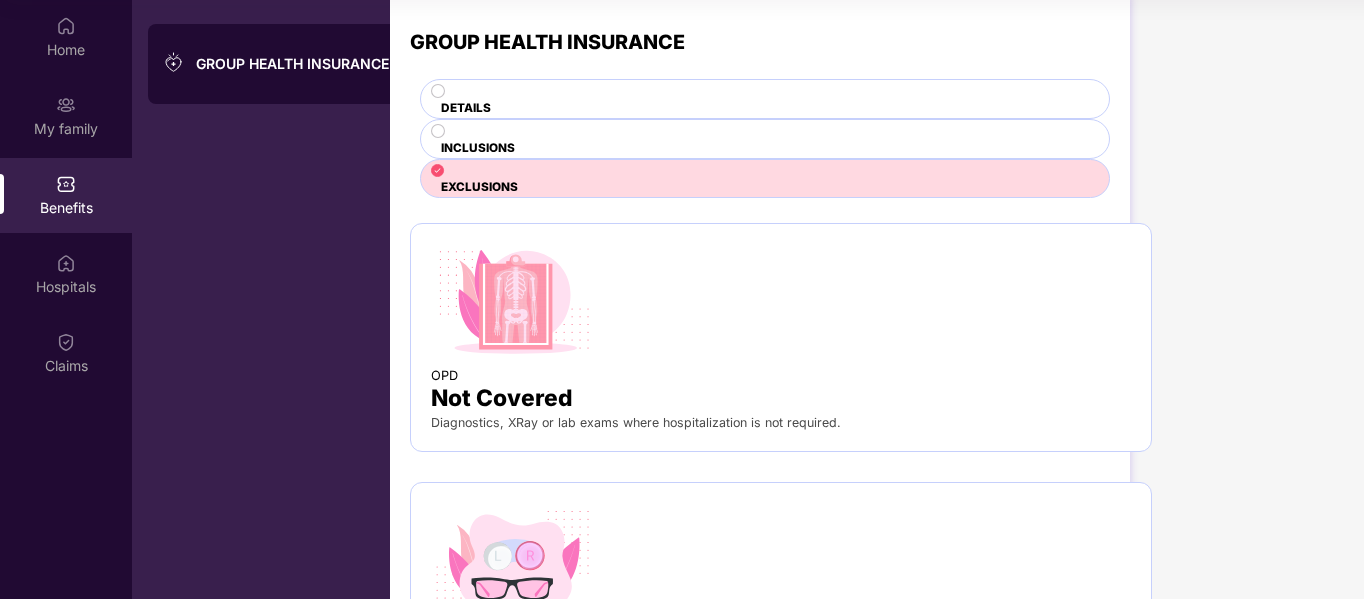 scroll, scrollTop: 0, scrollLeft: 0, axis: both 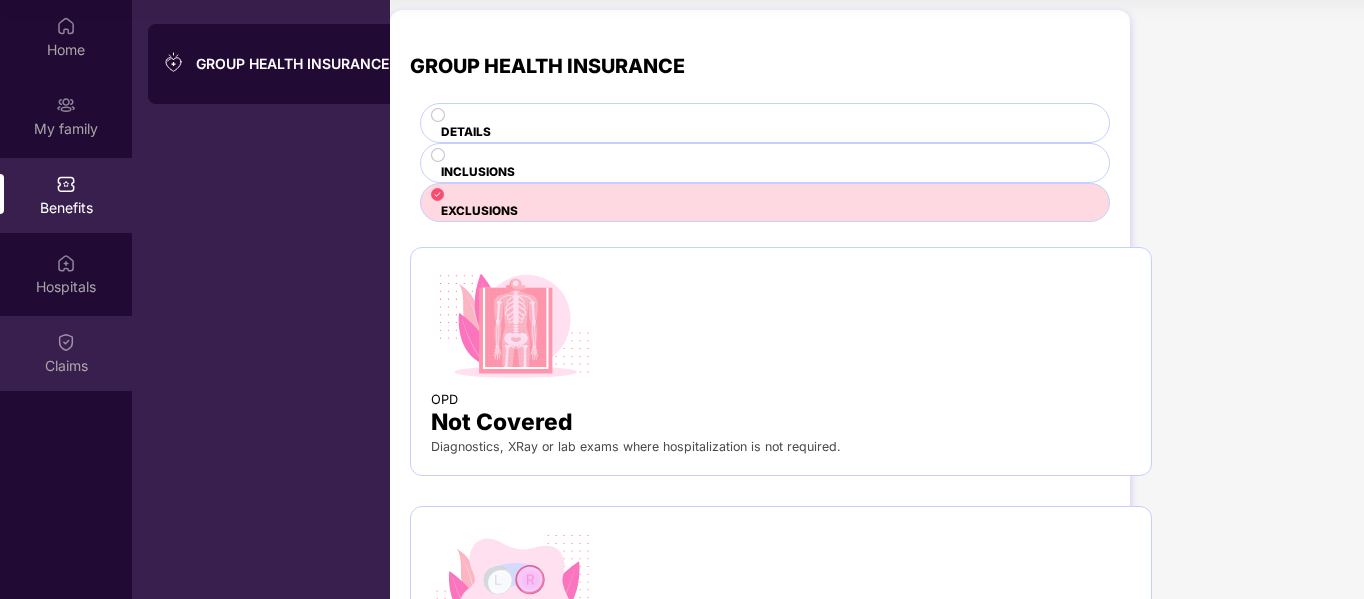 click on "Claims" at bounding box center [66, 353] 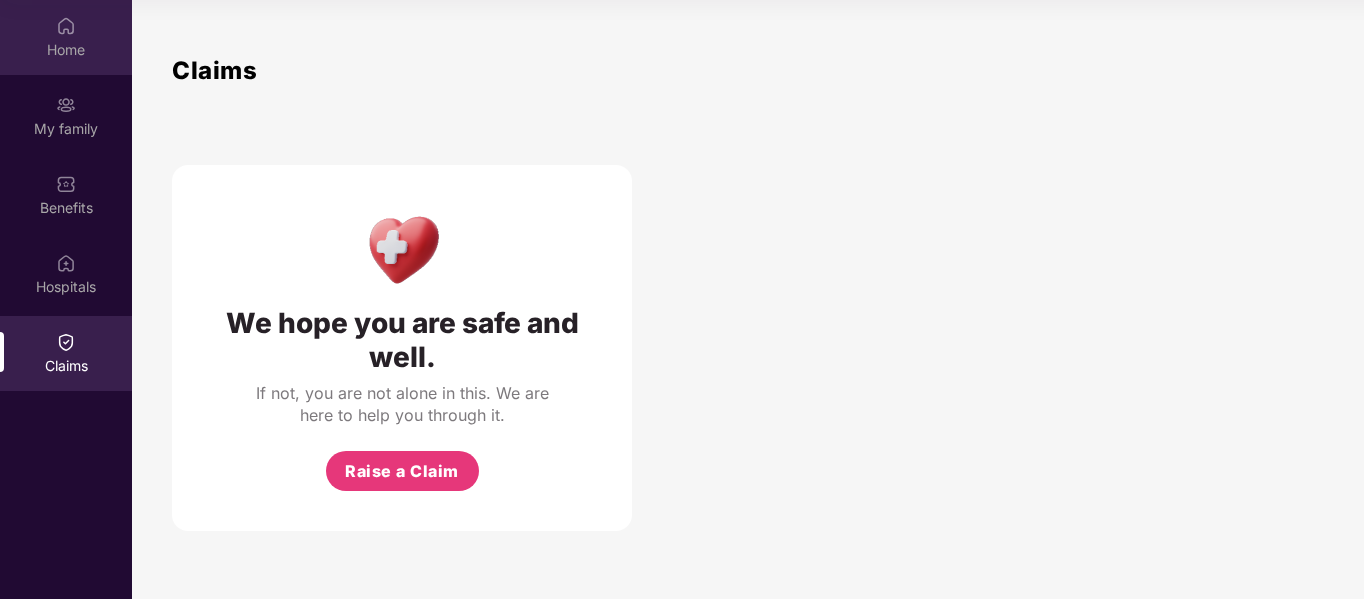 click on "Home" at bounding box center (66, 50) 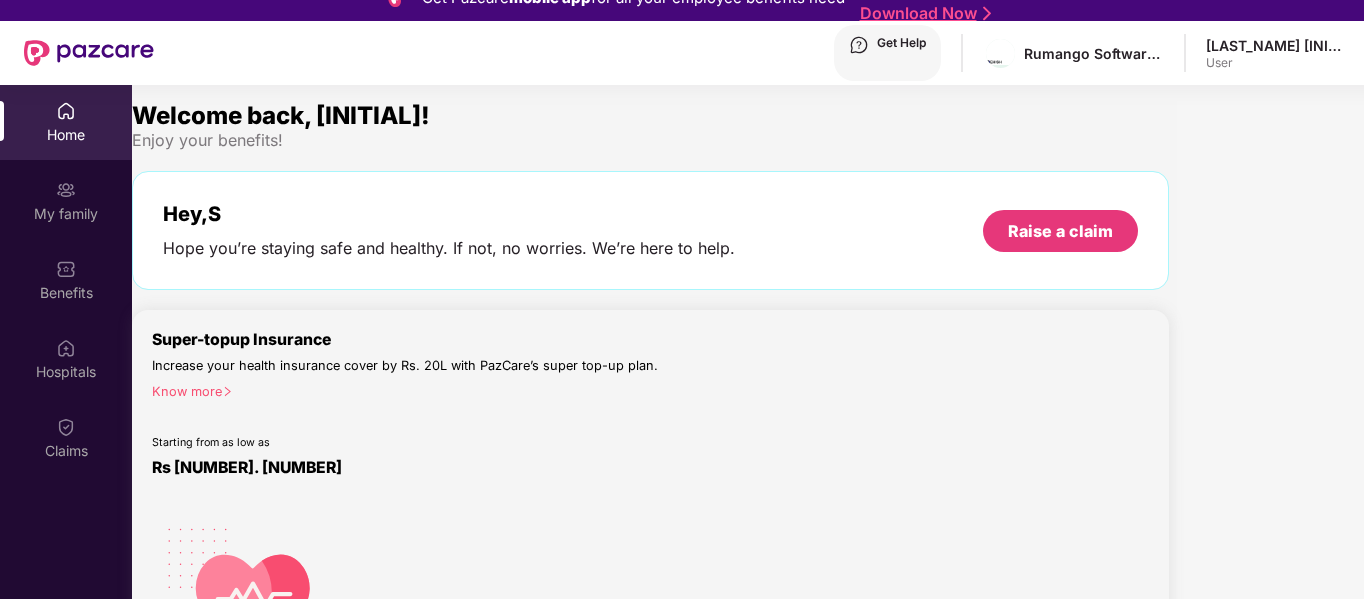 scroll, scrollTop: 0, scrollLeft: 0, axis: both 